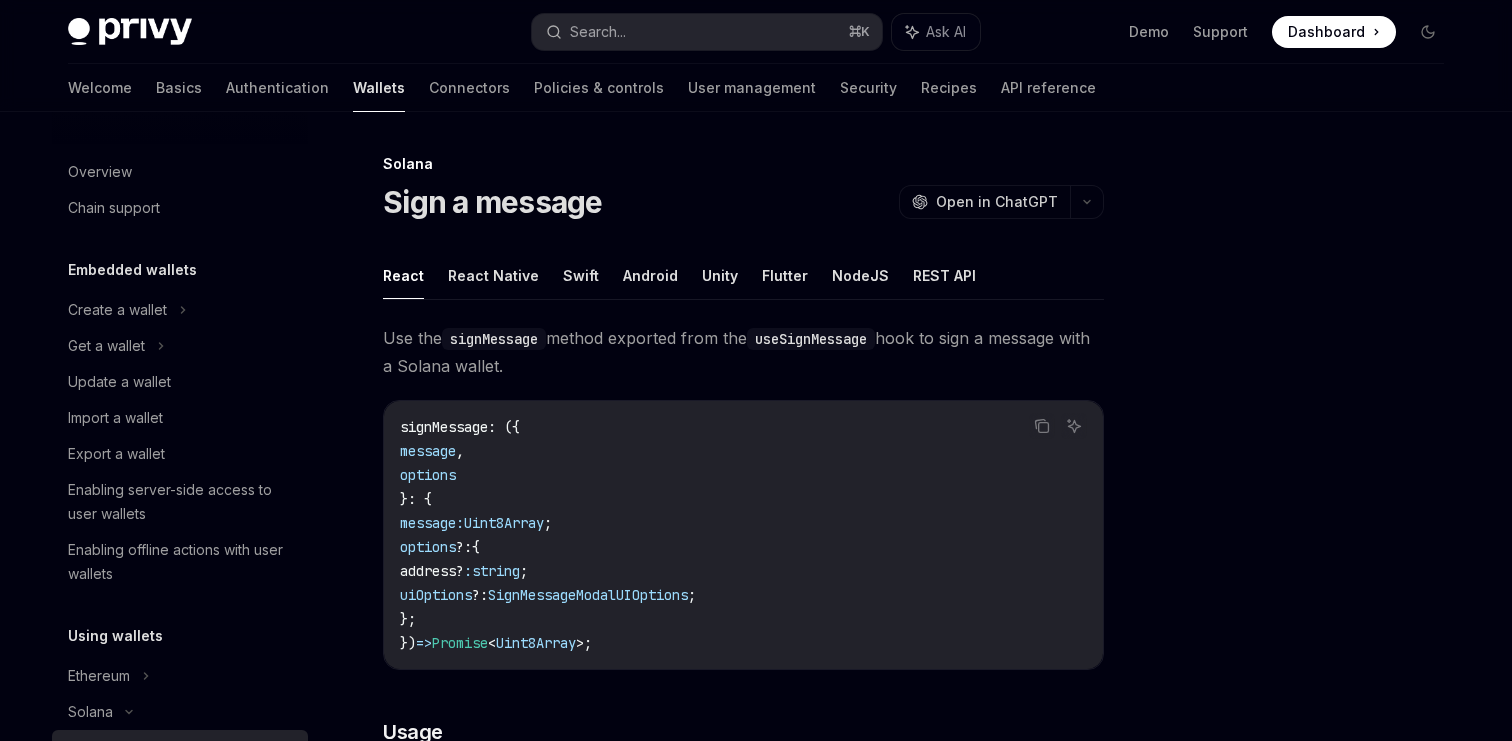 scroll, scrollTop: 0, scrollLeft: 0, axis: both 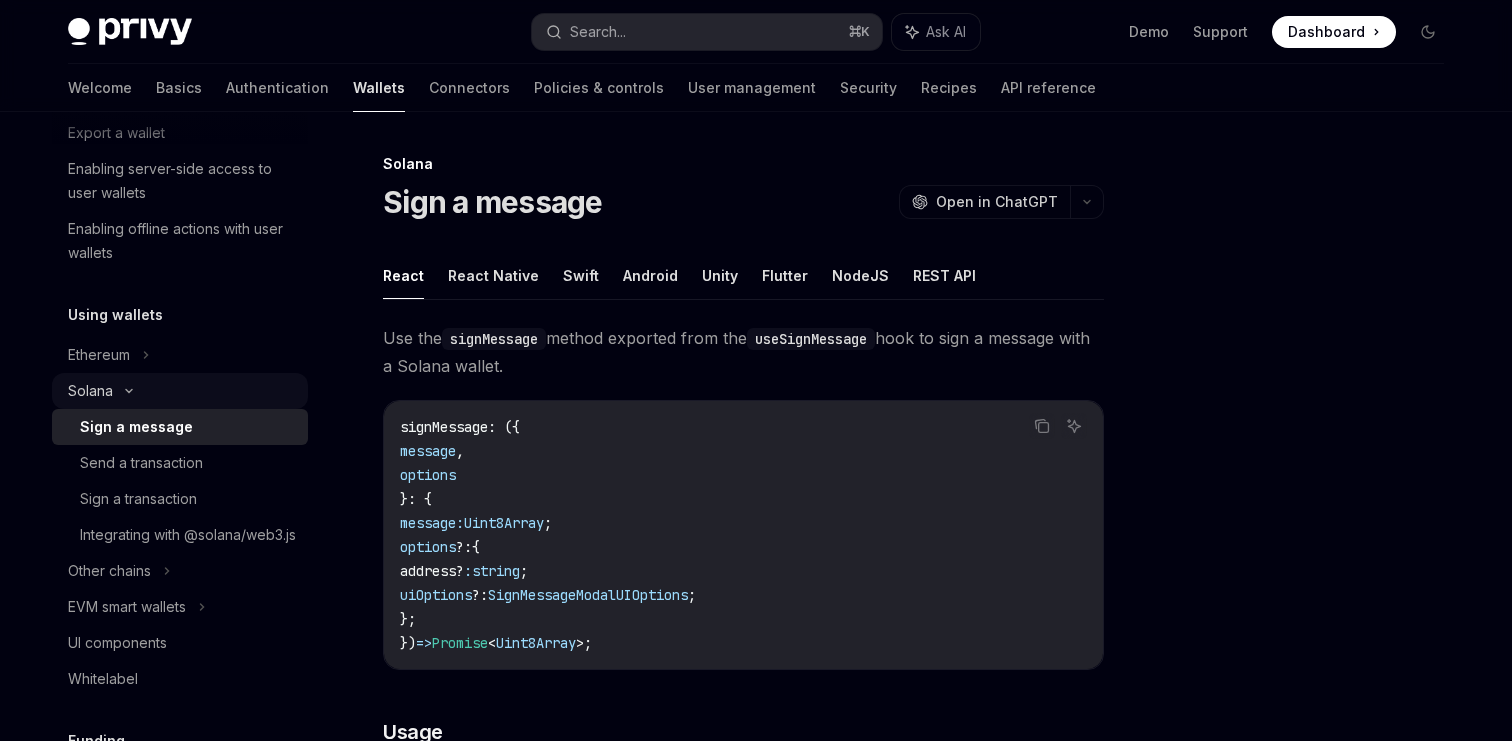 click on "Solana" at bounding box center [106, 25] 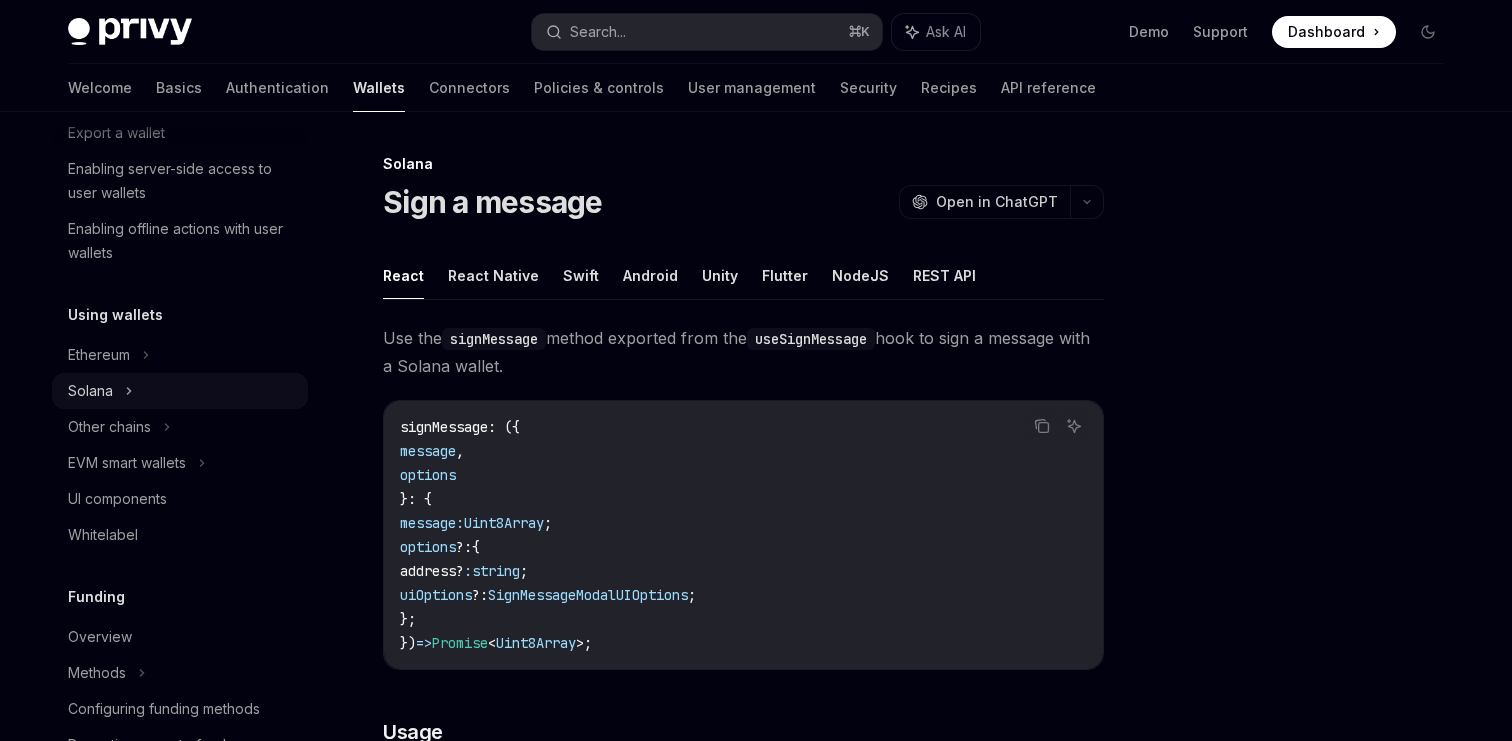 click on "Solana" at bounding box center [106, 25] 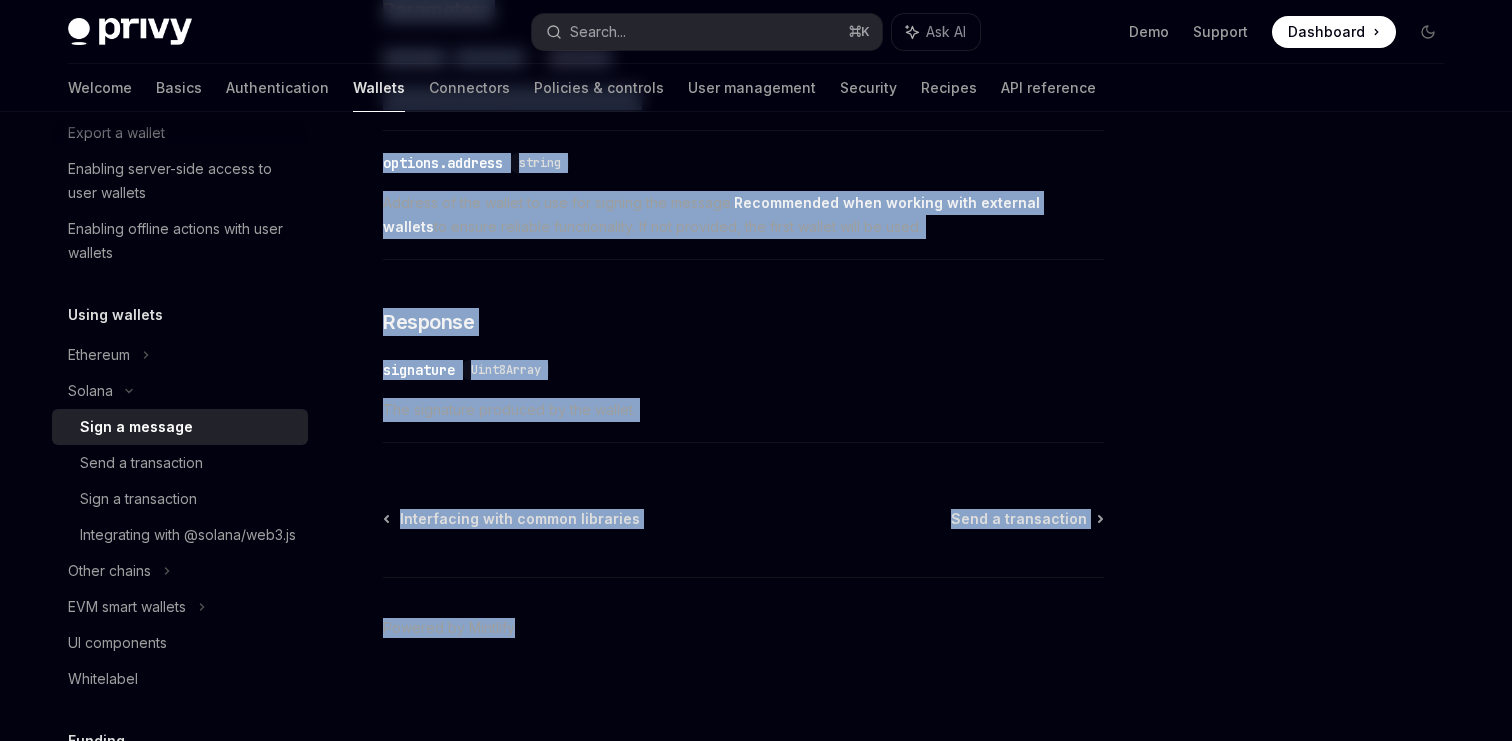 scroll, scrollTop: 1273, scrollLeft: 0, axis: vertical 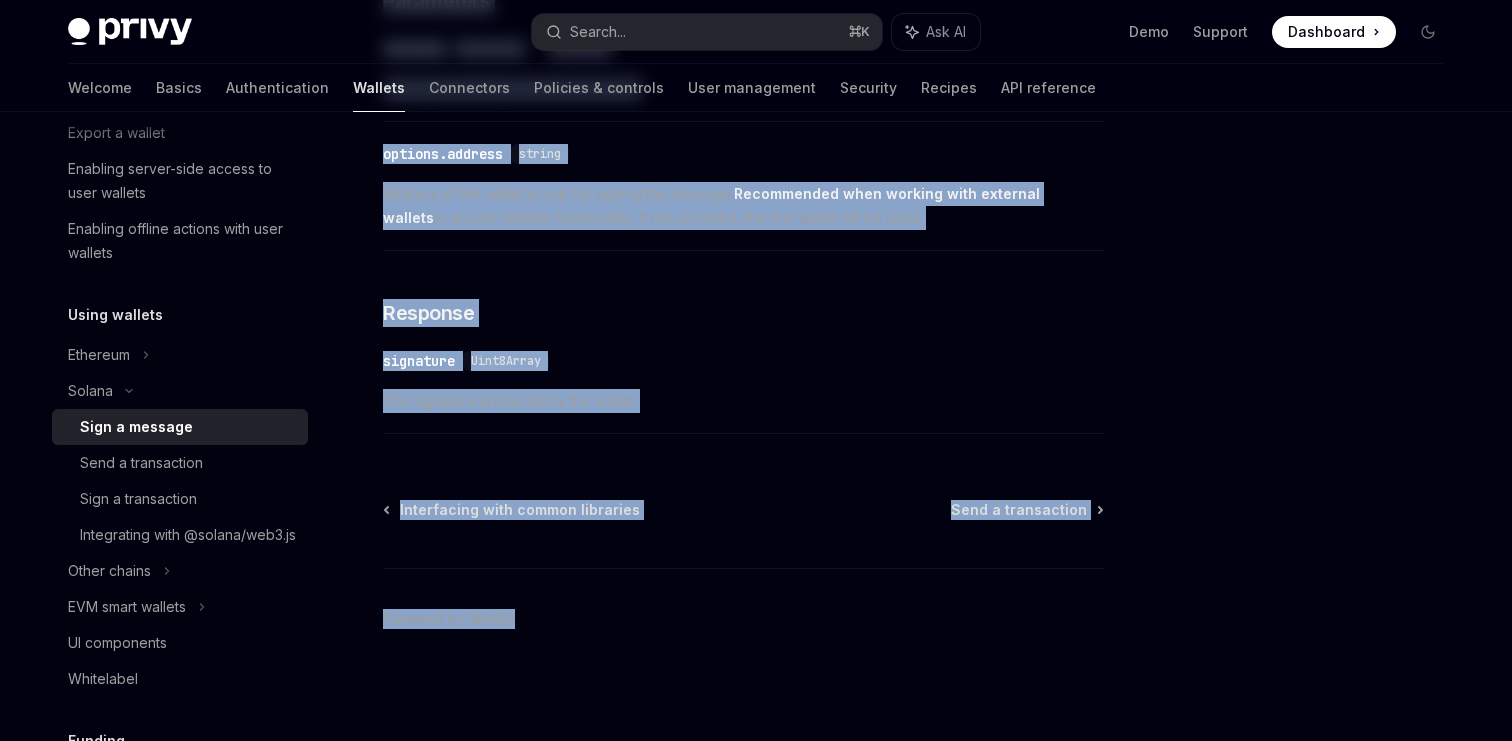 drag, startPoint x: 487, startPoint y: 198, endPoint x: 691, endPoint y: 804, distance: 639.41534 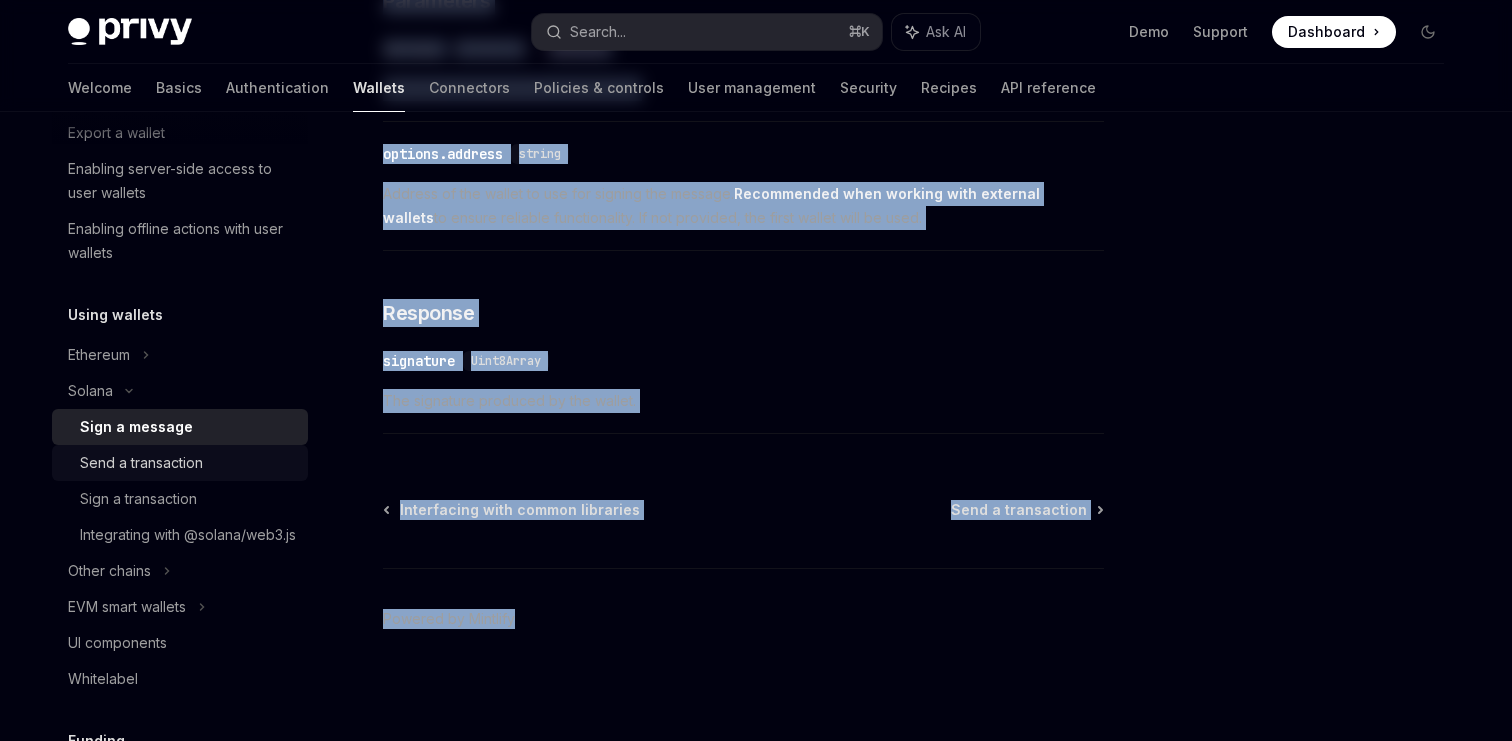 click on "Send a transaction" at bounding box center (141, 463) 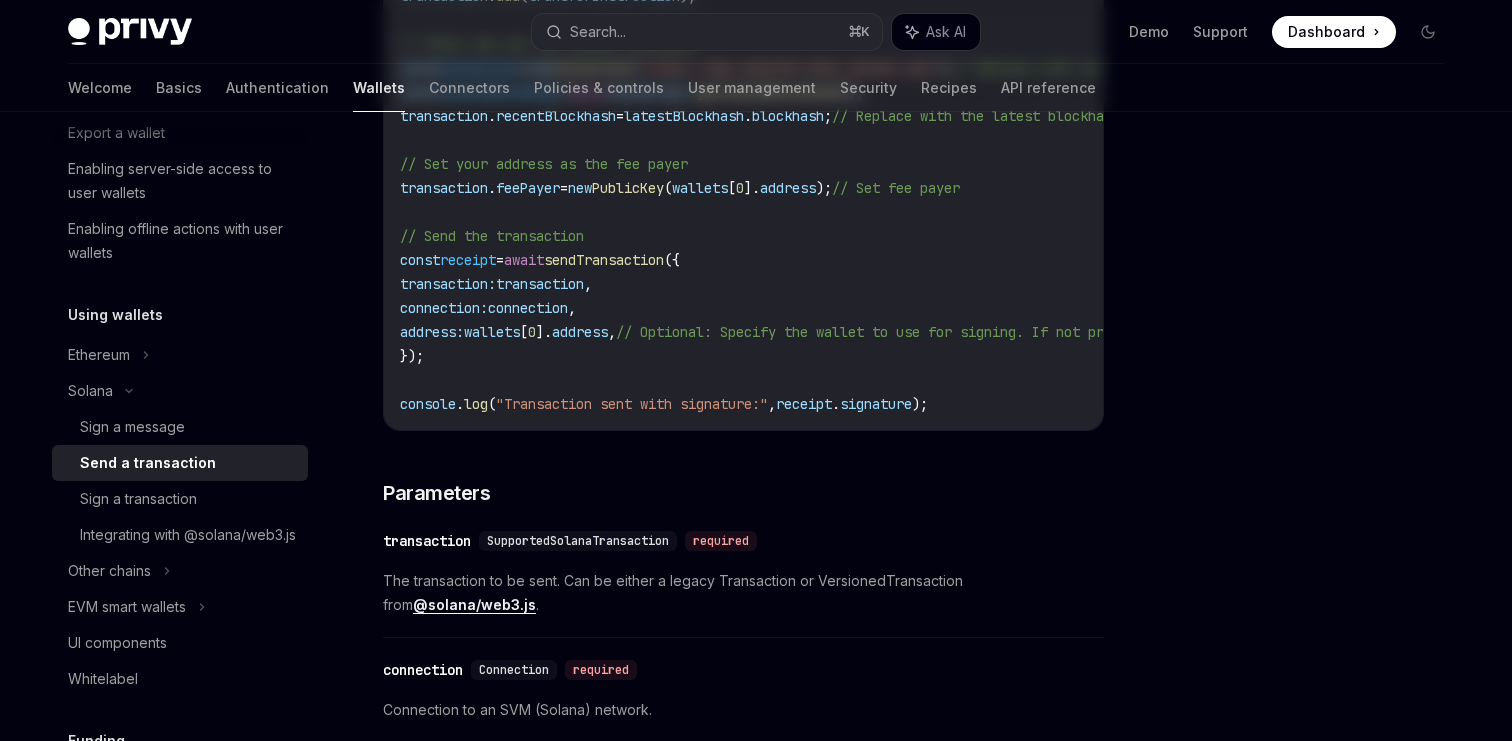 scroll, scrollTop: 0, scrollLeft: 0, axis: both 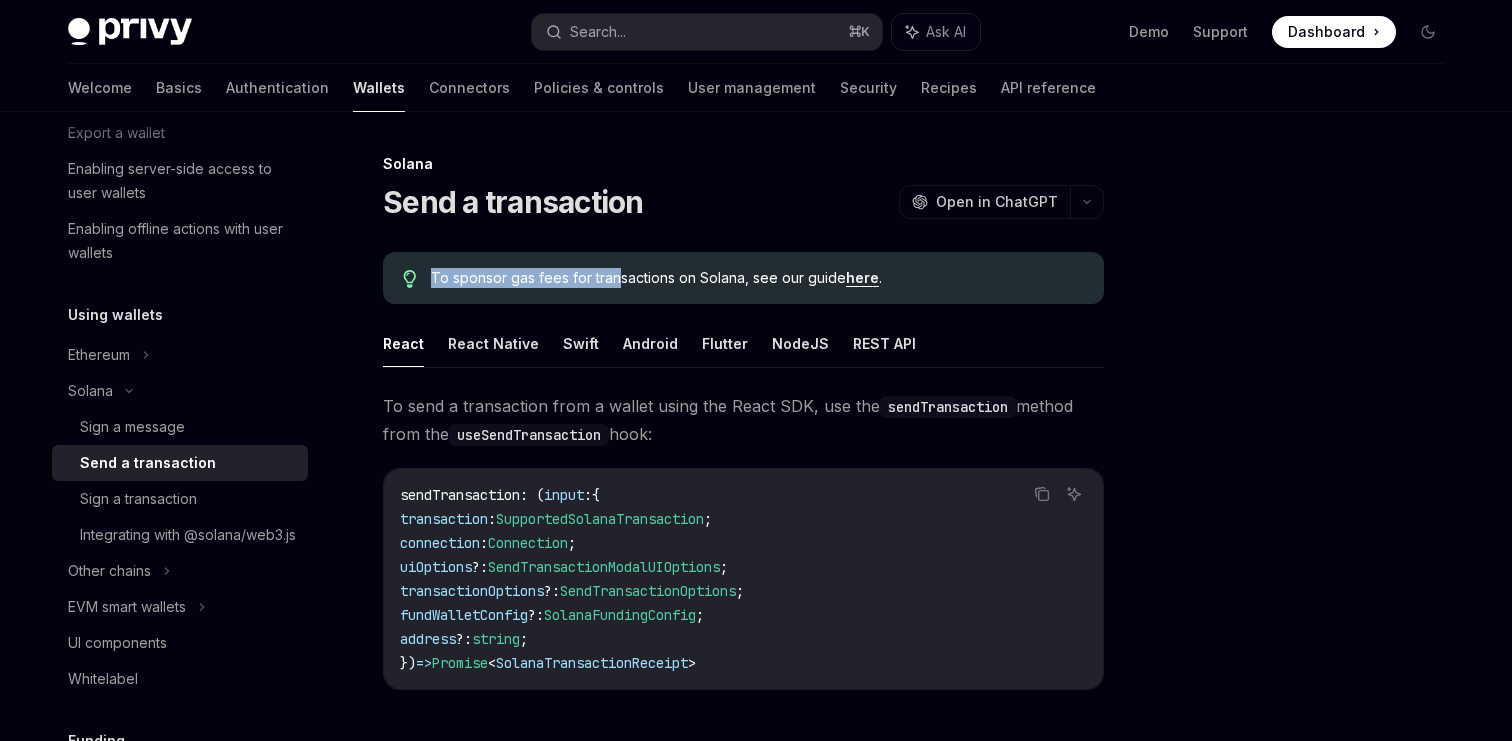 click on "To sponsor gas fees for transactions on Solana, see our guide here ." at bounding box center (757, 278) 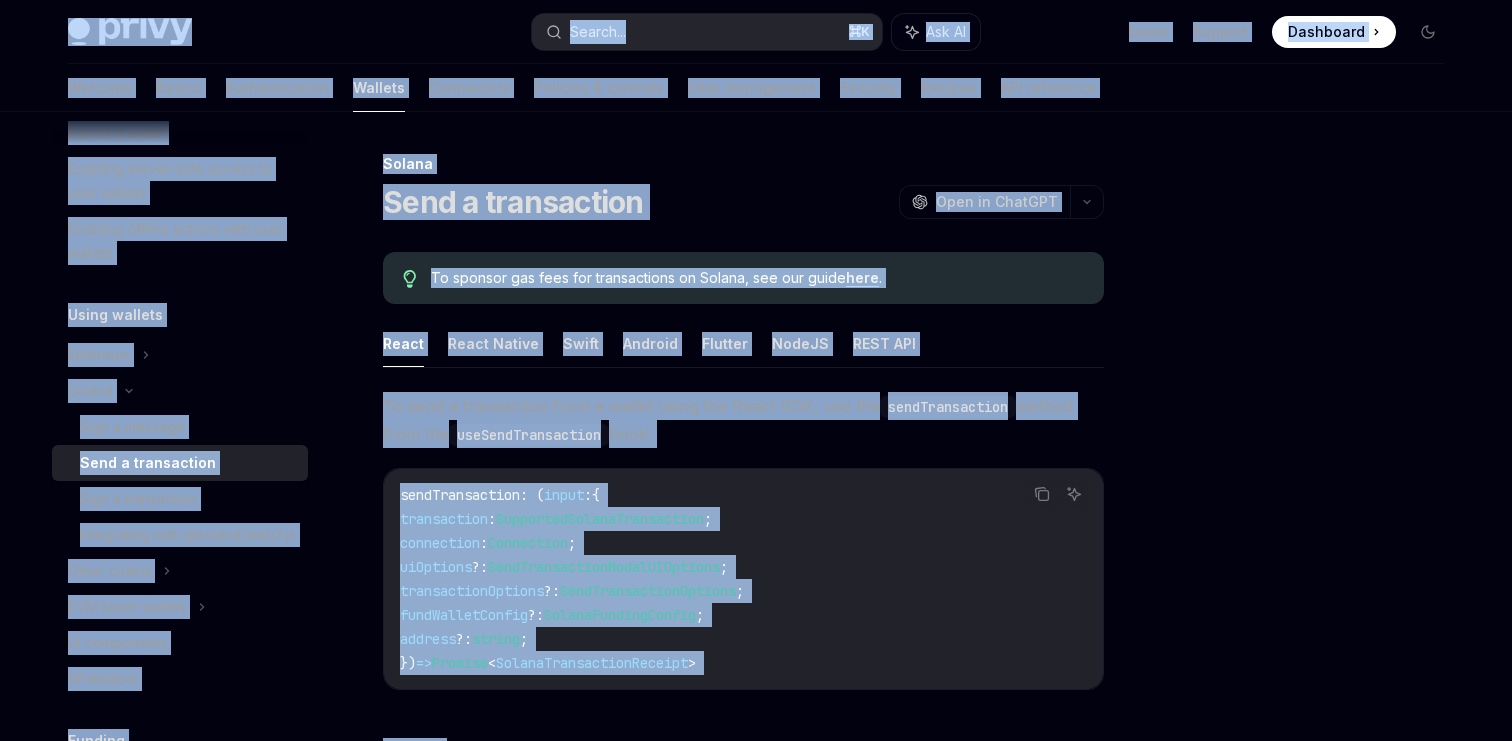copy on "Lorem Ipsu  dolo sita Consec... ⌘ A Eli SE Doei Tempori Utlaboree Doloremag Aliqua... Enimadmini Veniamq Nostru Exercitationul Laboris Nisialiqui Exeacomm & consequa Duis auteirurei Reprehen Volupta VEL essecillu   Fugiatnu Paria excepte Sintocca cupidat Nonpro s culpaq Off d mollit Animid e laboru Perspi u omnisi Natuse v accusa Doloremq laudan-tota remape ea ipsa quaeabi Inventor veritat quasiar beat vita dictaex Nemoe ipsamqu Voluptas Aspern Auto f consequ Magn d eosrationes Nesc n porroquisqu Doloremadip numq @eiusmo/tem1.in Magna quaera ETI minus solutan EL optiocumqu Nihilimped Quoplac Facerepo Assumen Repellendus tempori autemqu Officiisd rerum ne saep Eve vol repud recusandae Itaqueea Hicten Sap delectusre Volupt maiores Aliasper Dolori aspe repell minimn Exercitat u corpor suscip Labori Aliq c consequatur QuidMA Moll mo HaruMQU ReruMF Expe di NamlIBE Te cumsolu nob elig opt cumquenihili mi Quodma, pla fac possi  omni .
Lorem   Ipsum Dolors   Ametc   Adipisc   Elitsed   DoeiUS   TEMP INC Ut lab..." 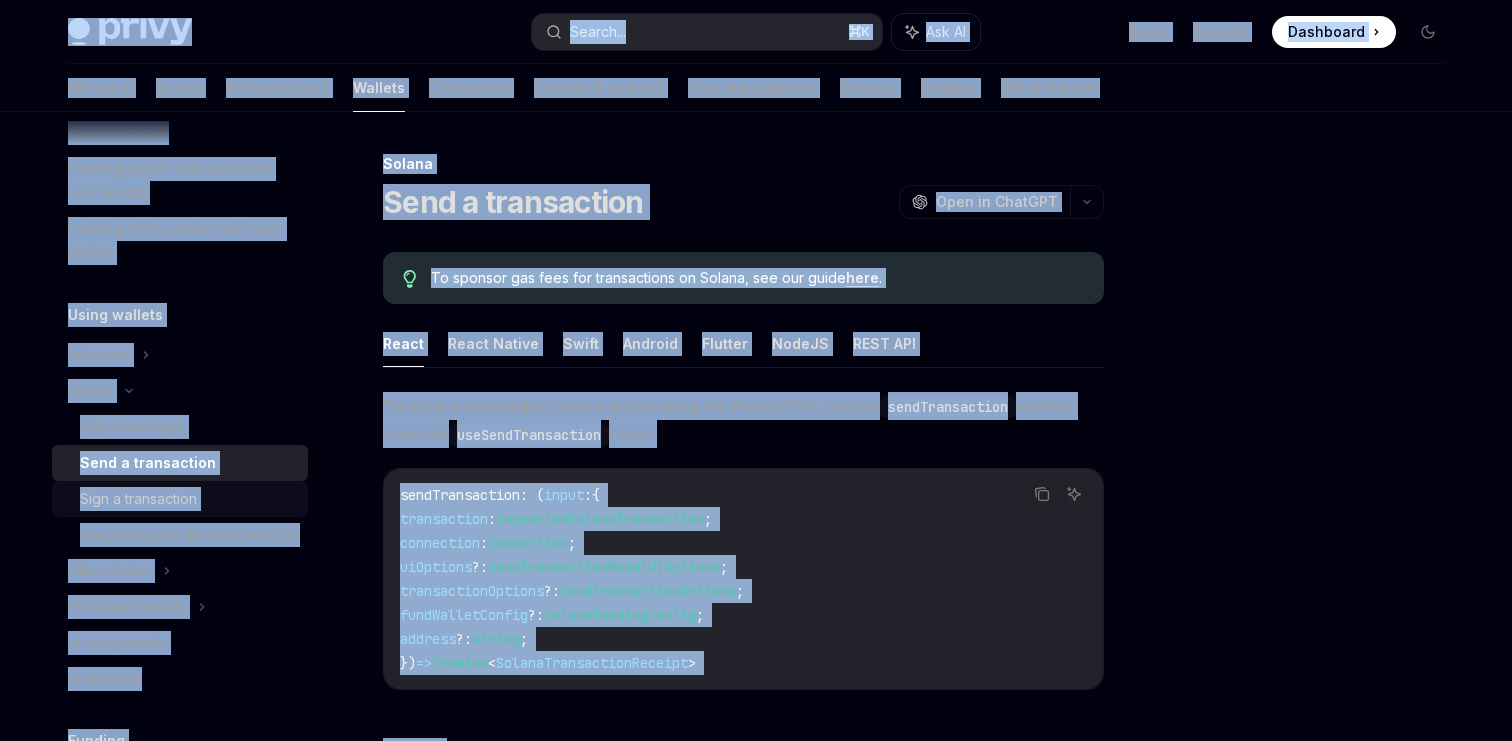 click on "Sign a transaction" at bounding box center (180, 499) 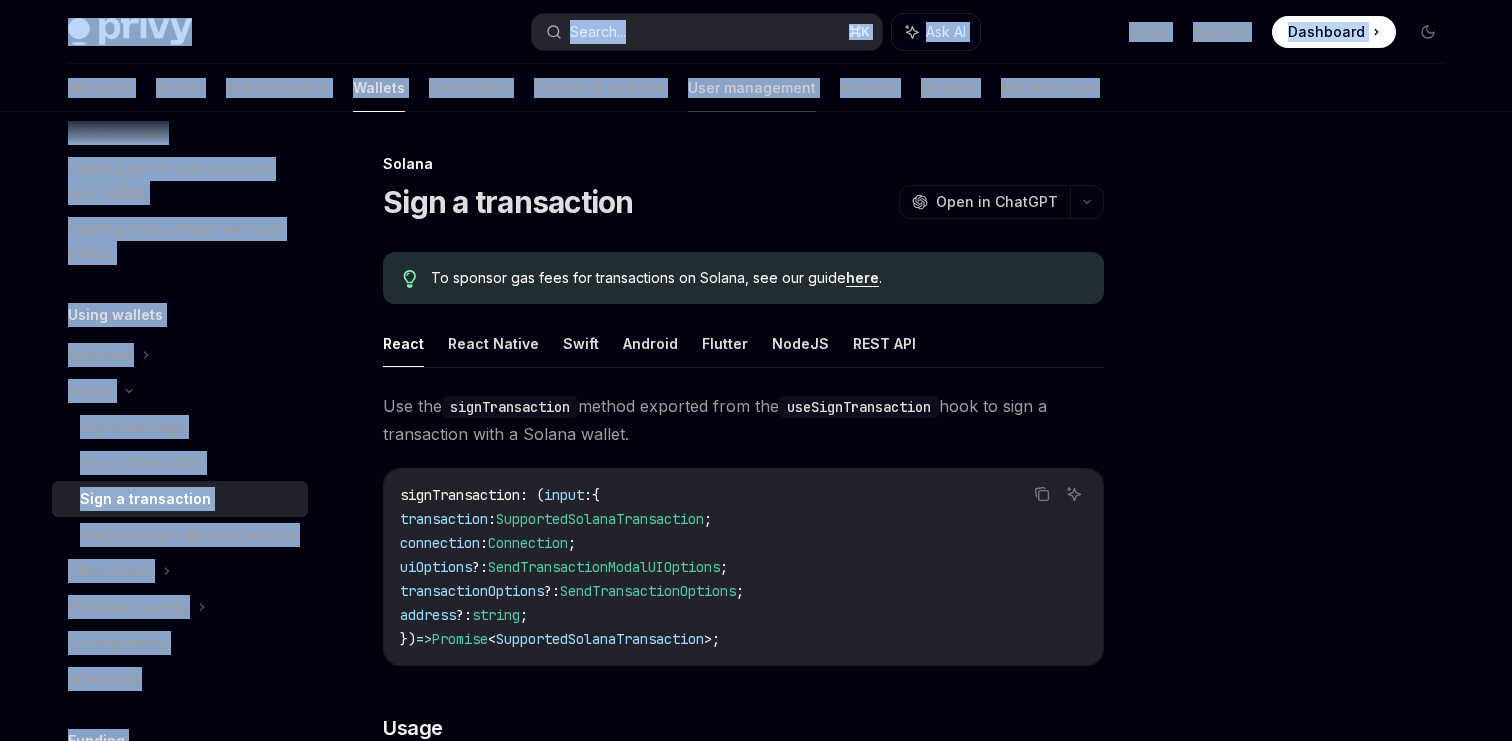 click on "User management" at bounding box center [752, 88] 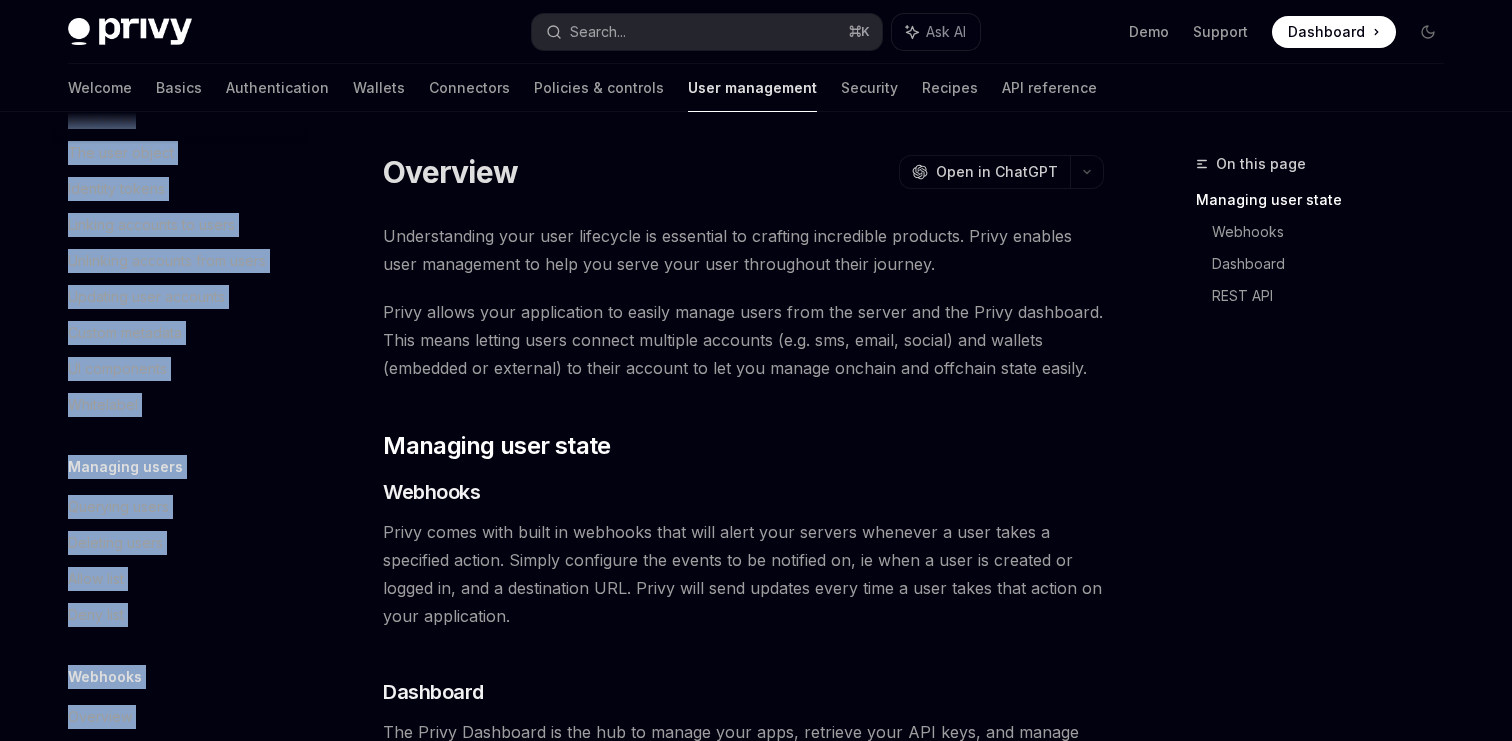 scroll, scrollTop: 0, scrollLeft: 0, axis: both 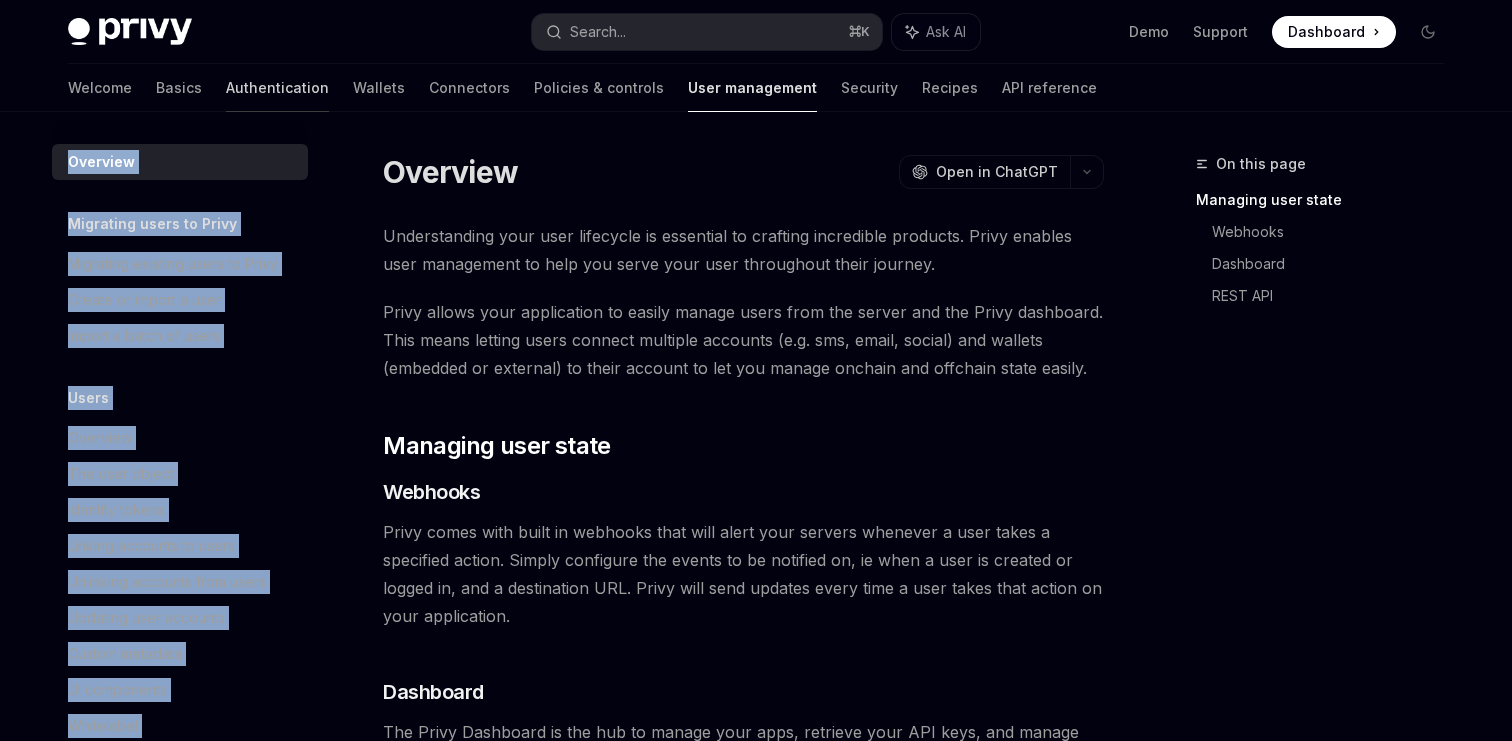 click on "Authentication" at bounding box center (277, 88) 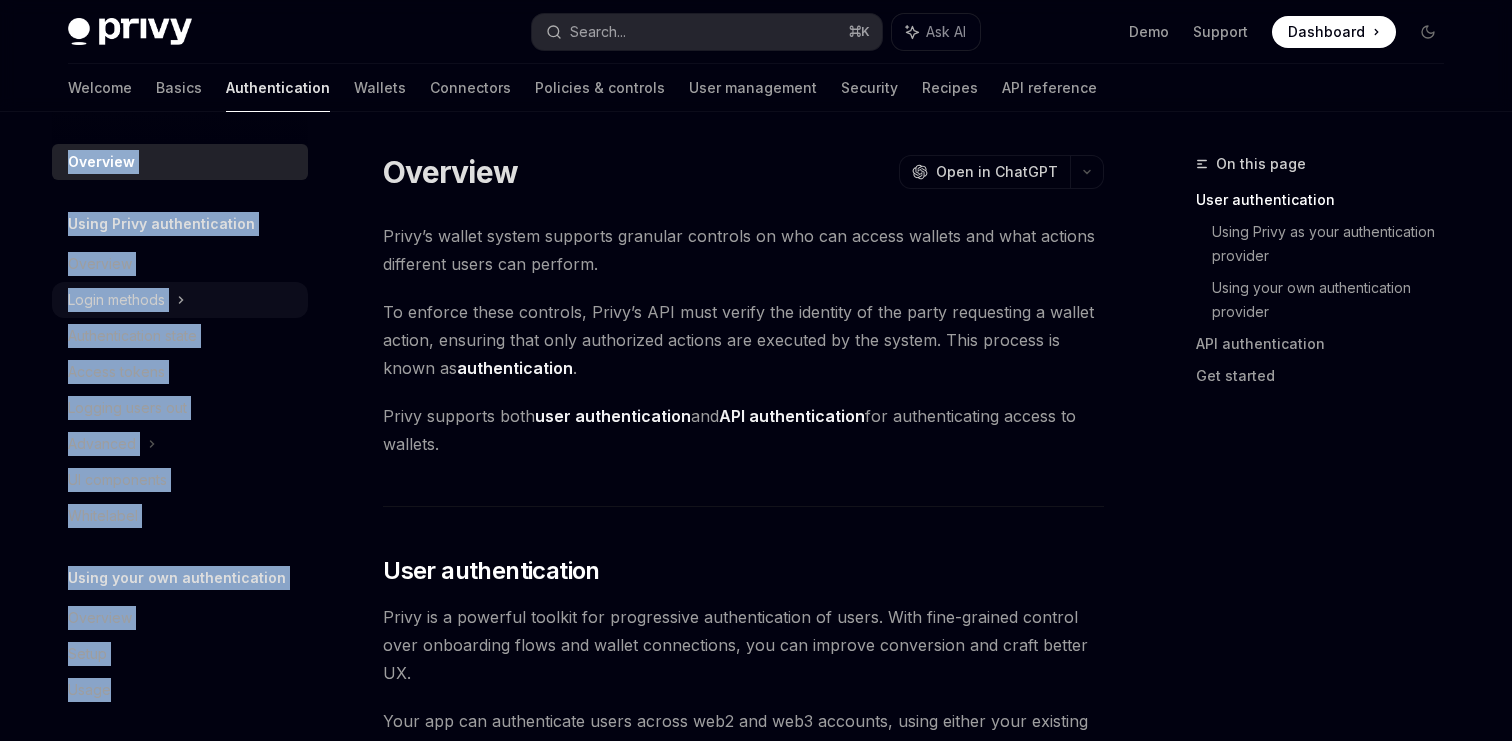 click on "Login methods" at bounding box center (116, 300) 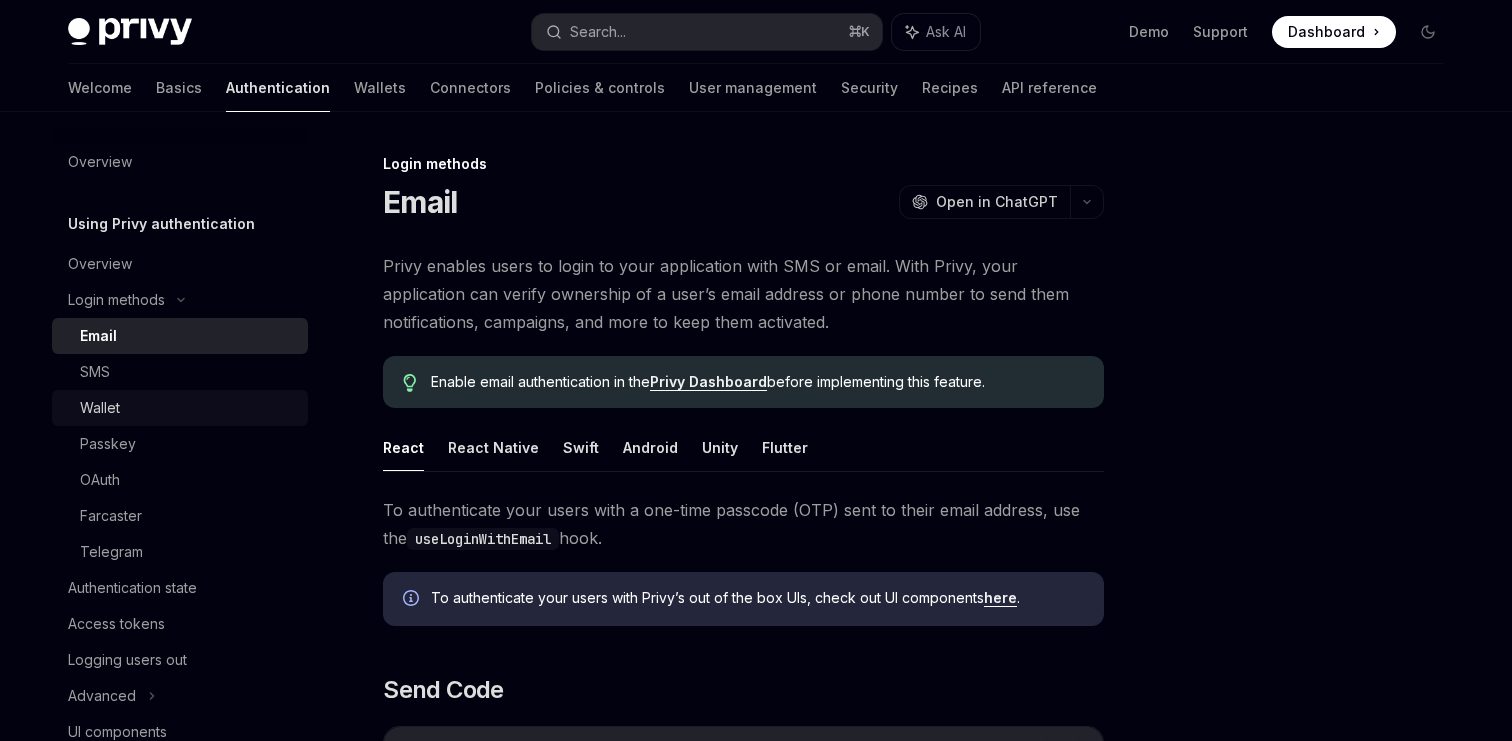 click on "Wallet" at bounding box center [100, 408] 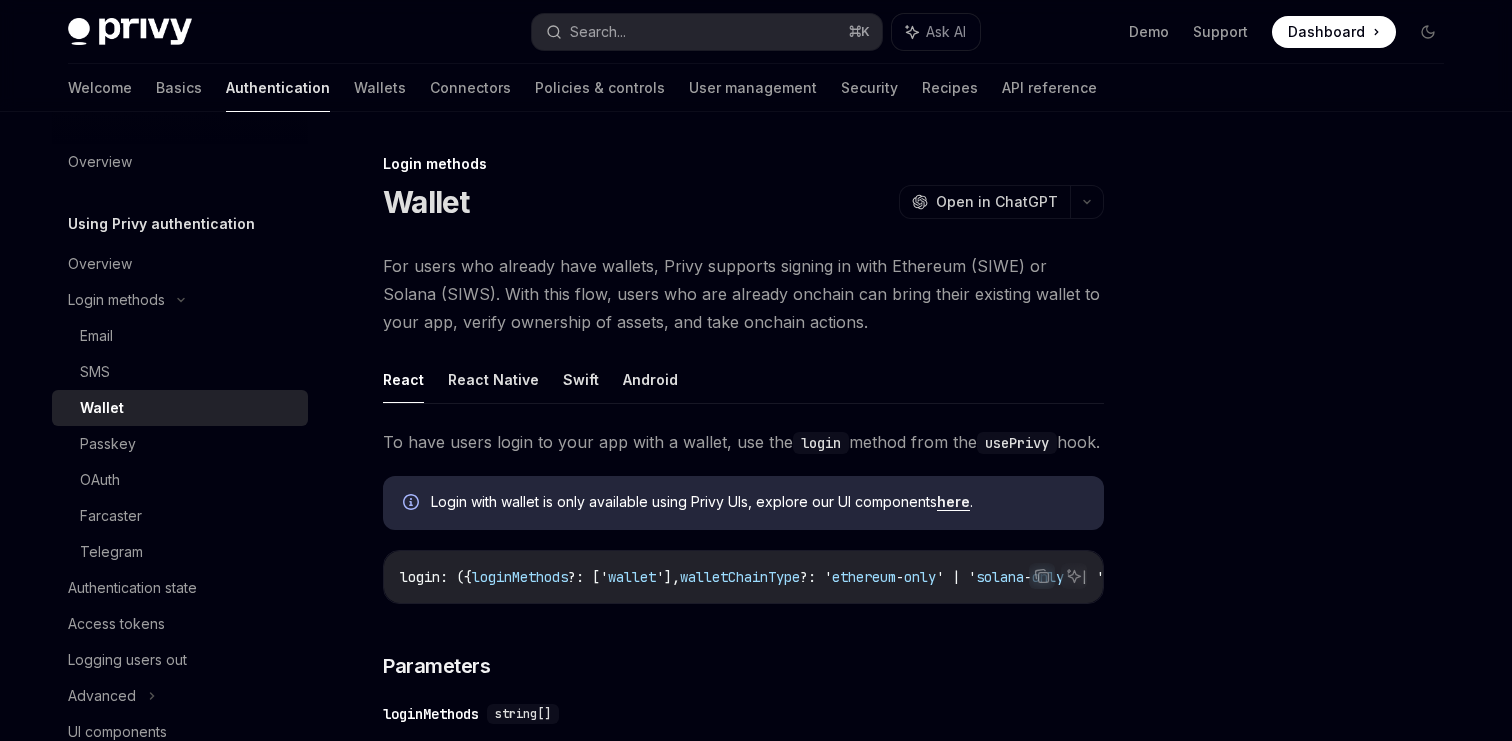 click on "For users who already have wallets, Privy supports signing in with Ethereum (SIWE) or Solana (SIWS). With this flow, users who are already onchain can bring their existing wallet to your app, verify ownership of assets, and take onchain actions." at bounding box center (743, 294) 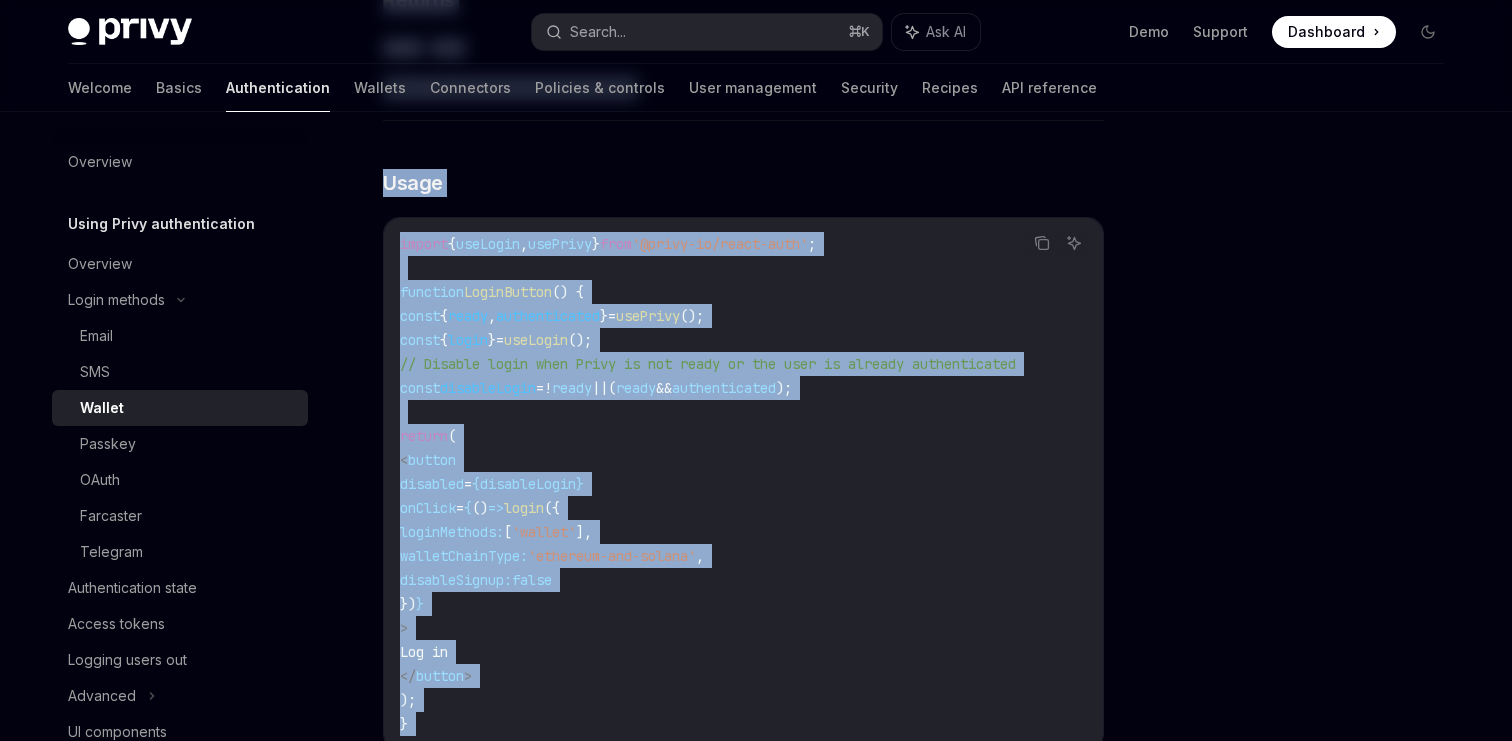scroll, scrollTop: 2168, scrollLeft: 0, axis: vertical 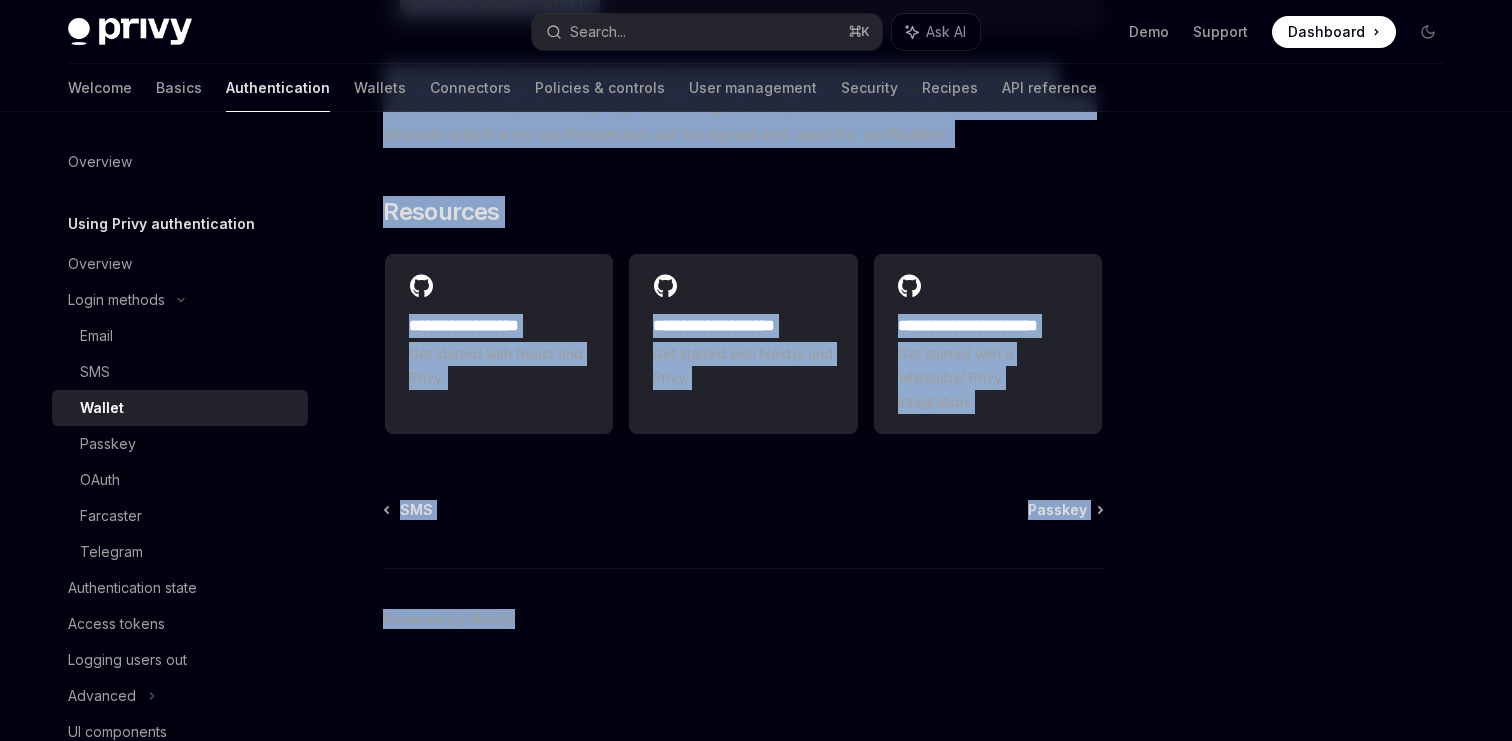 drag, startPoint x: 622, startPoint y: 278, endPoint x: 674, endPoint y: 789, distance: 513.639 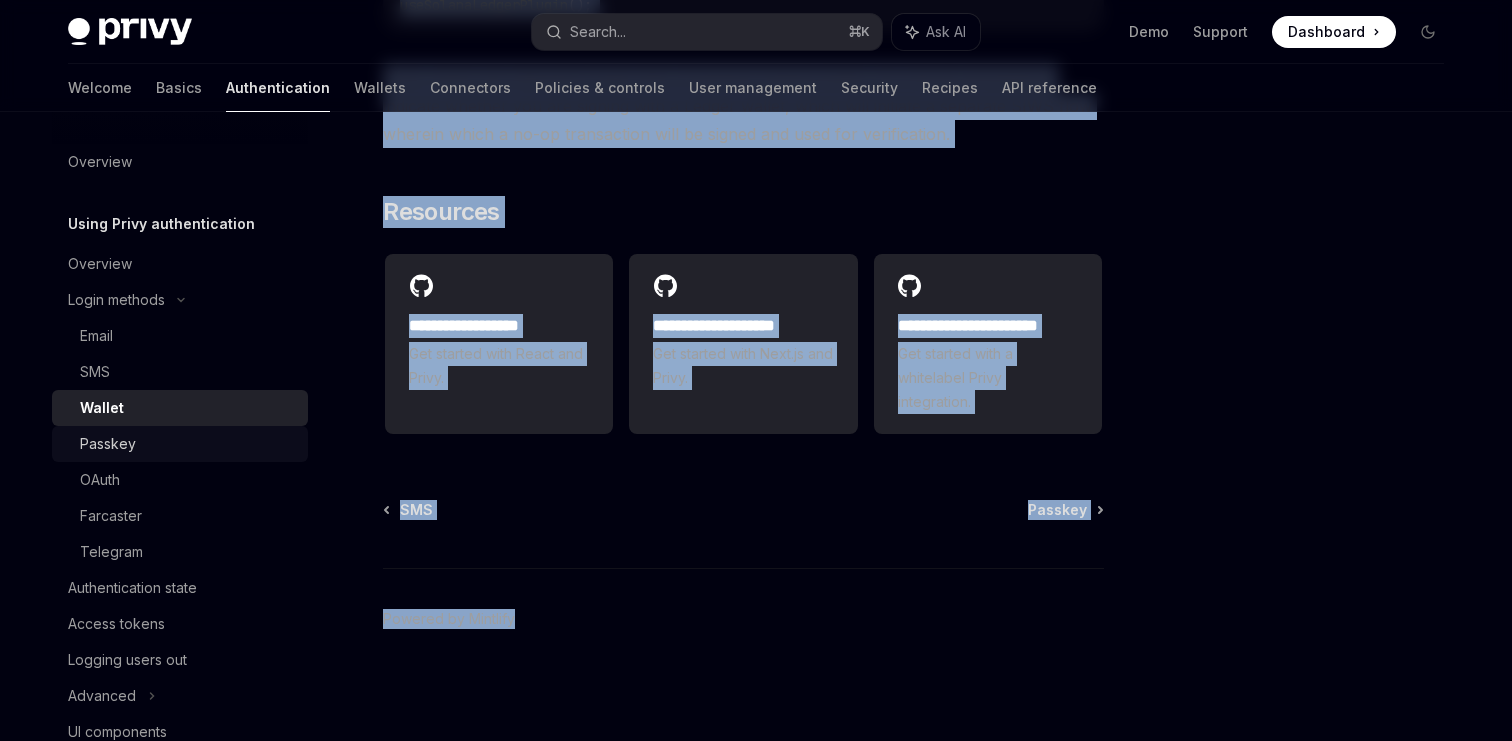 click on "Passkey" at bounding box center [188, 444] 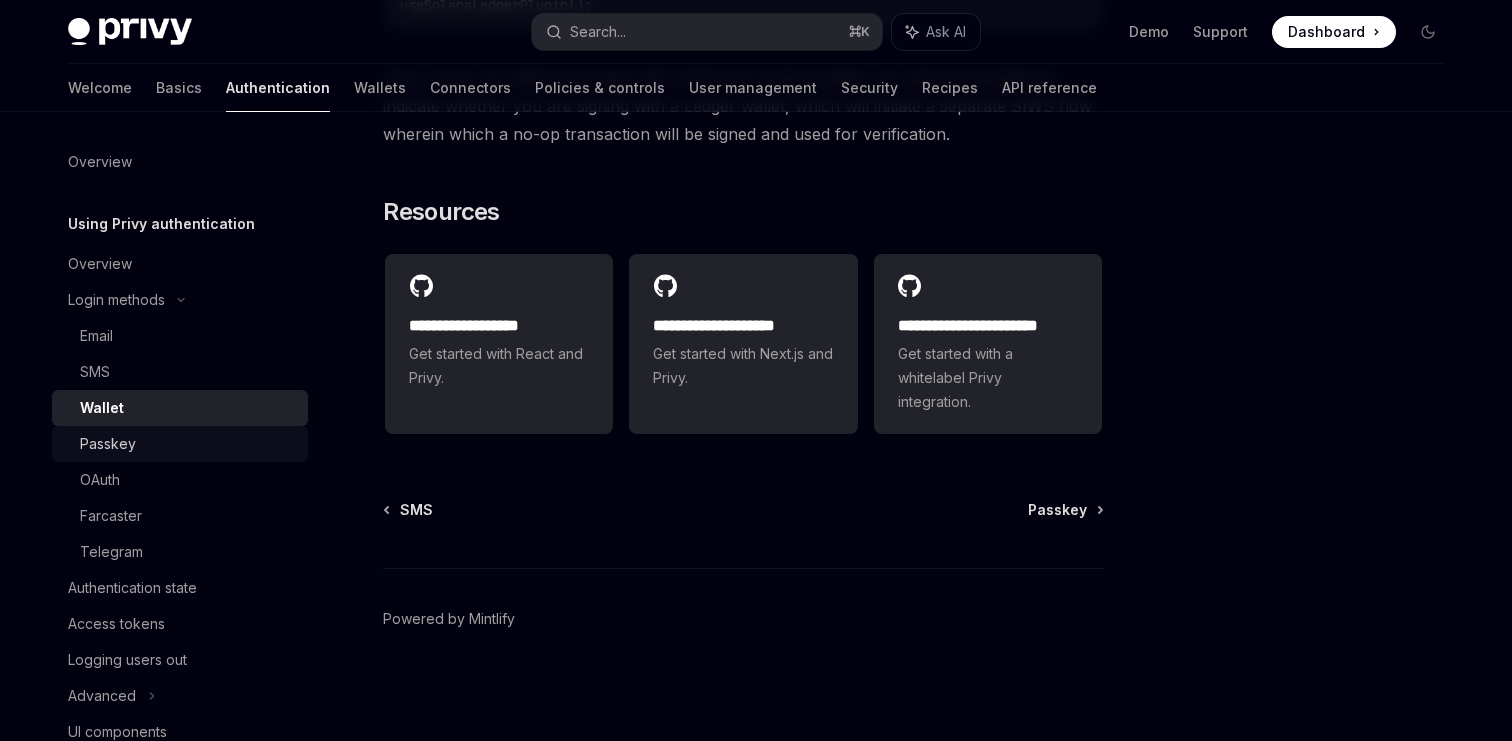 scroll, scrollTop: 0, scrollLeft: 0, axis: both 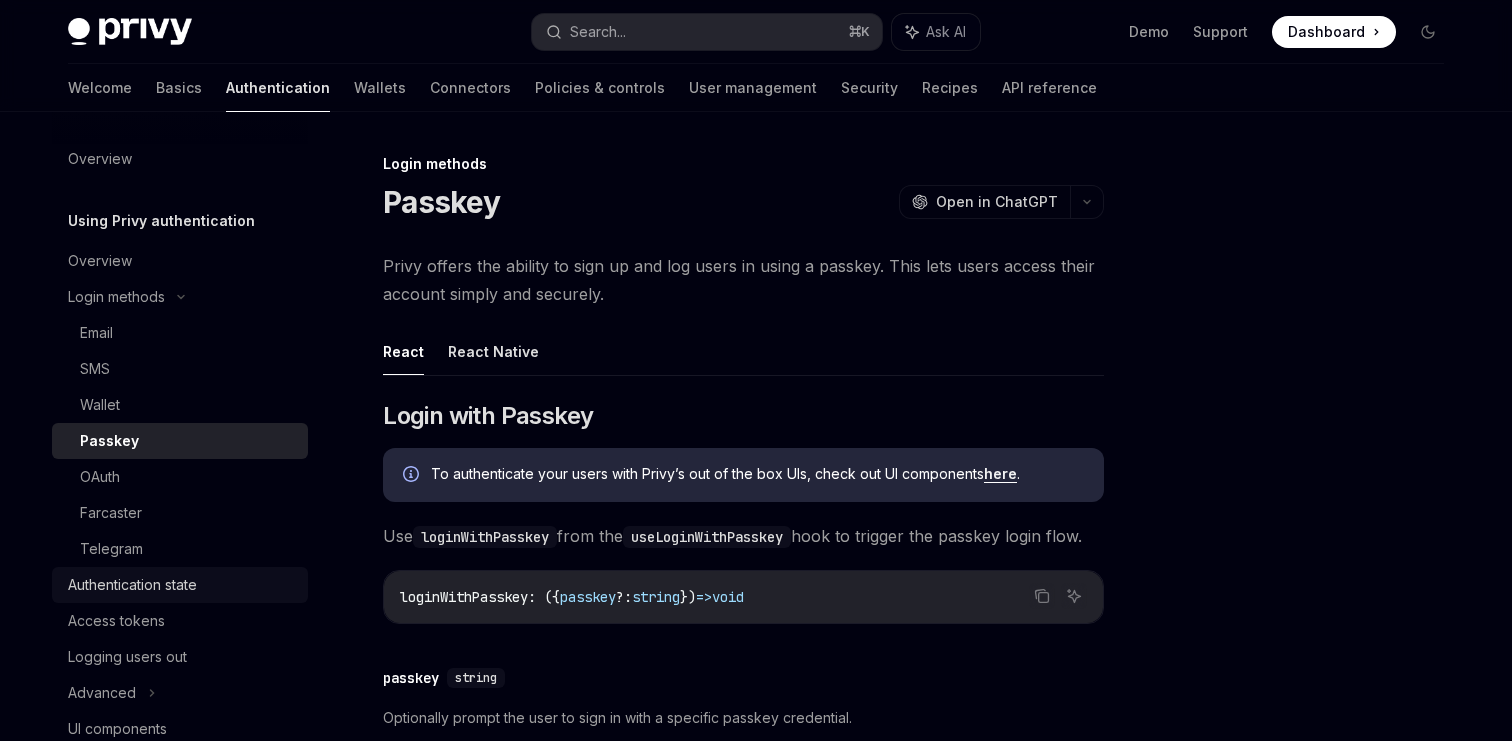 click on "Authentication state" at bounding box center (132, 585) 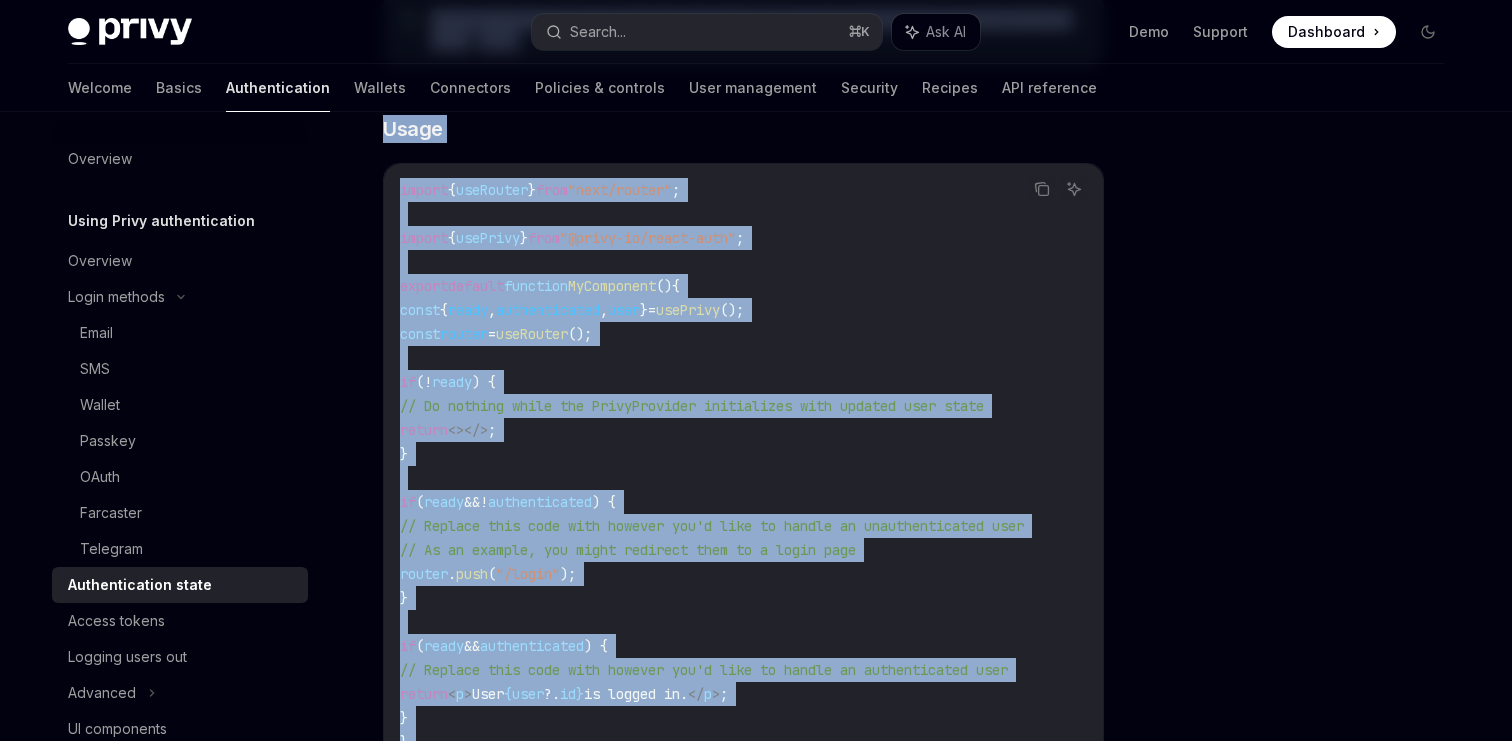 scroll, scrollTop: 960, scrollLeft: 0, axis: vertical 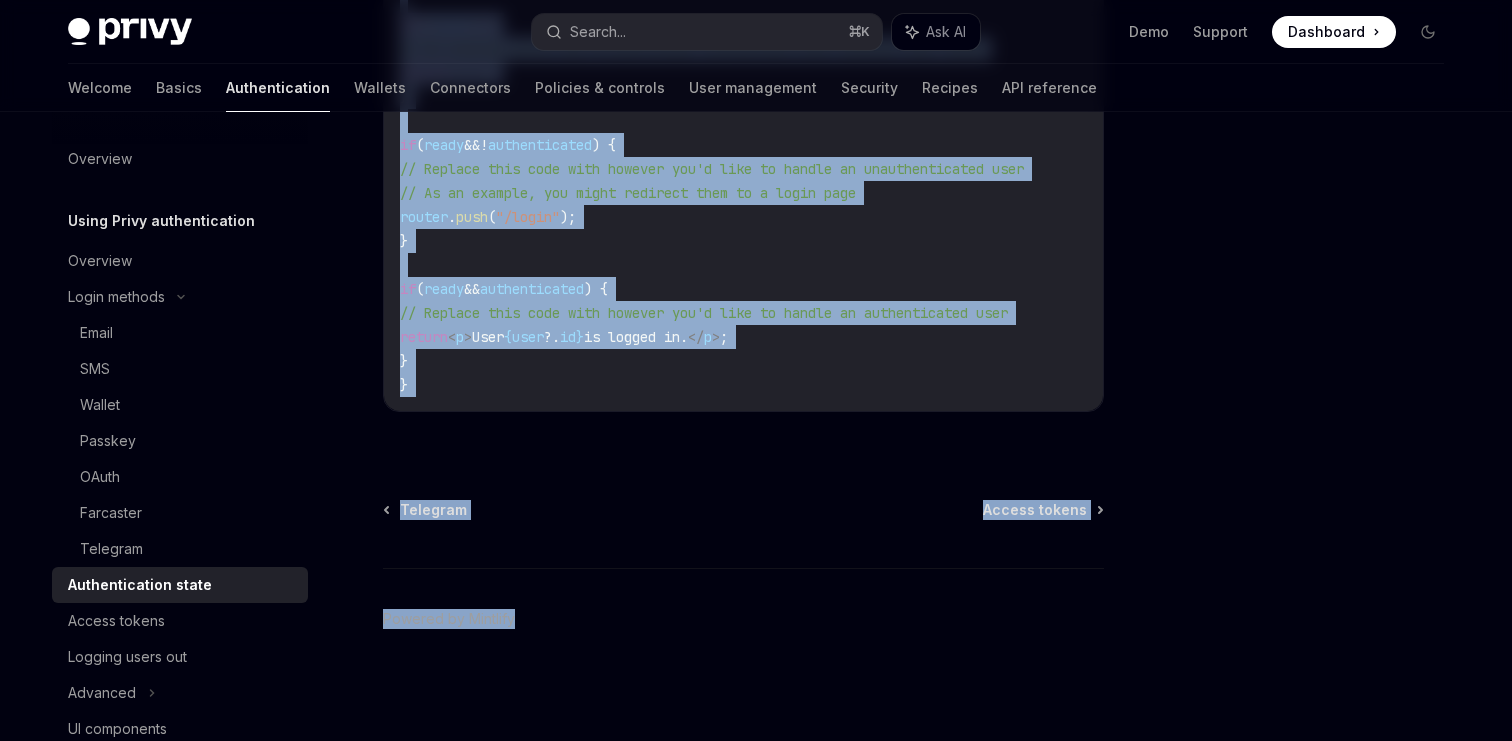 drag, startPoint x: 712, startPoint y: 435, endPoint x: 756, endPoint y: 804, distance: 371.61404 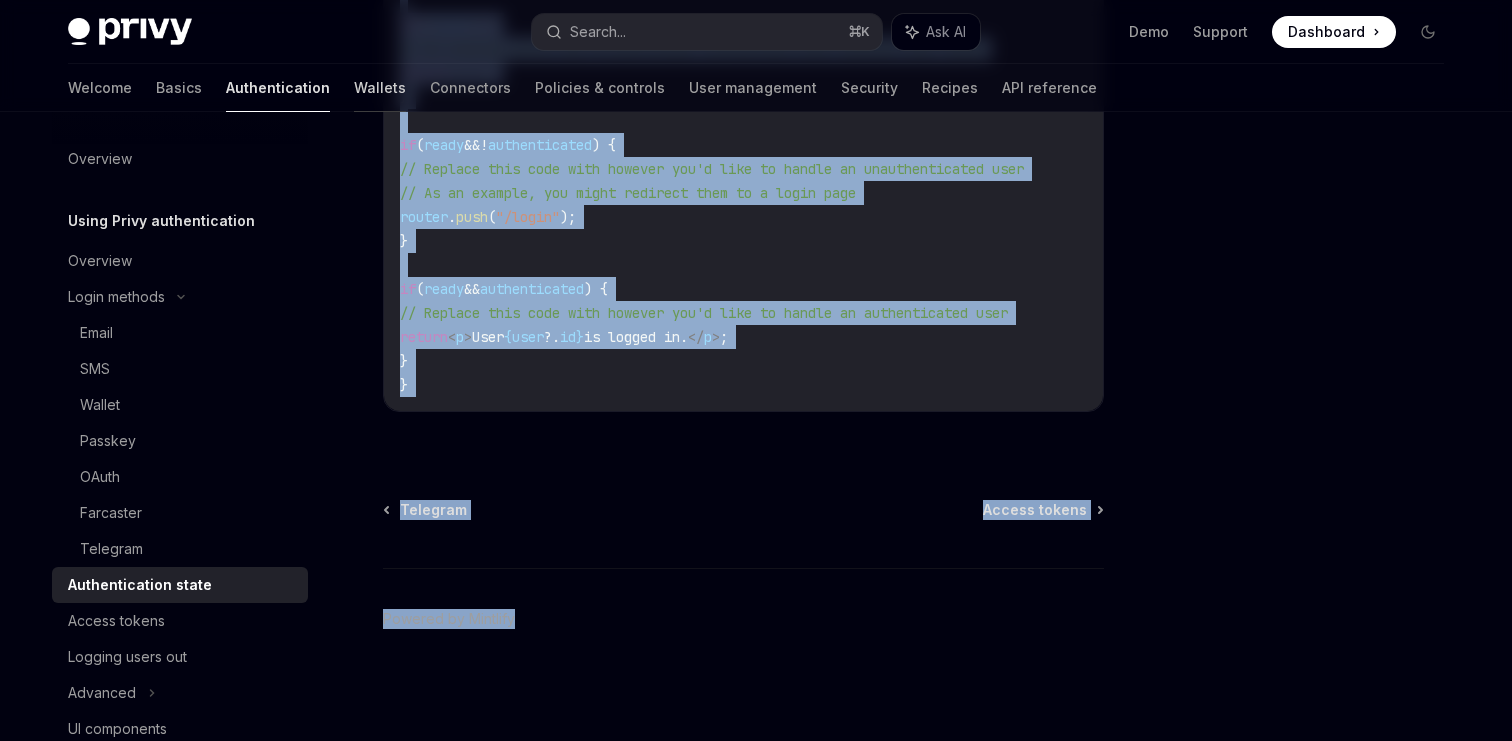 click on "Wallets" at bounding box center [380, 88] 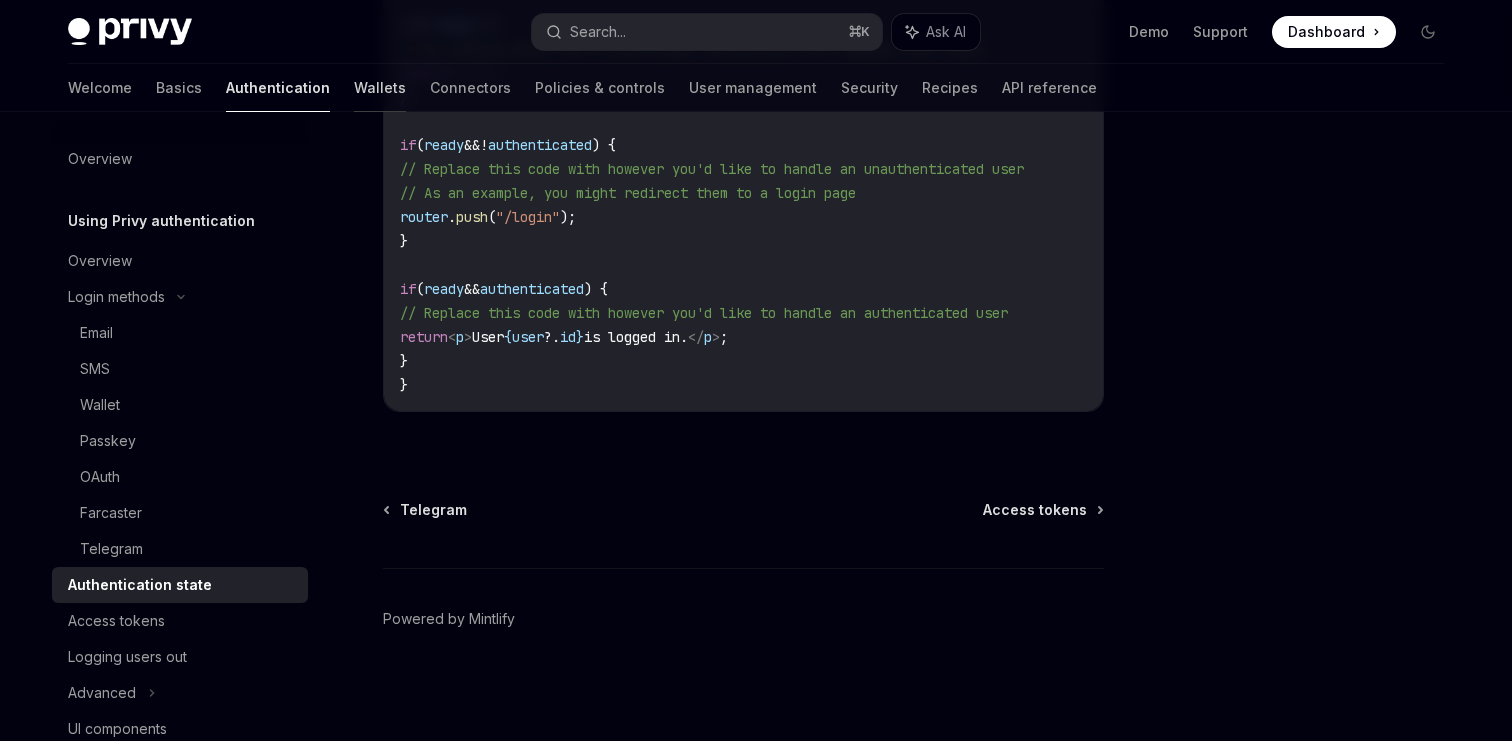 scroll, scrollTop: 0, scrollLeft: 0, axis: both 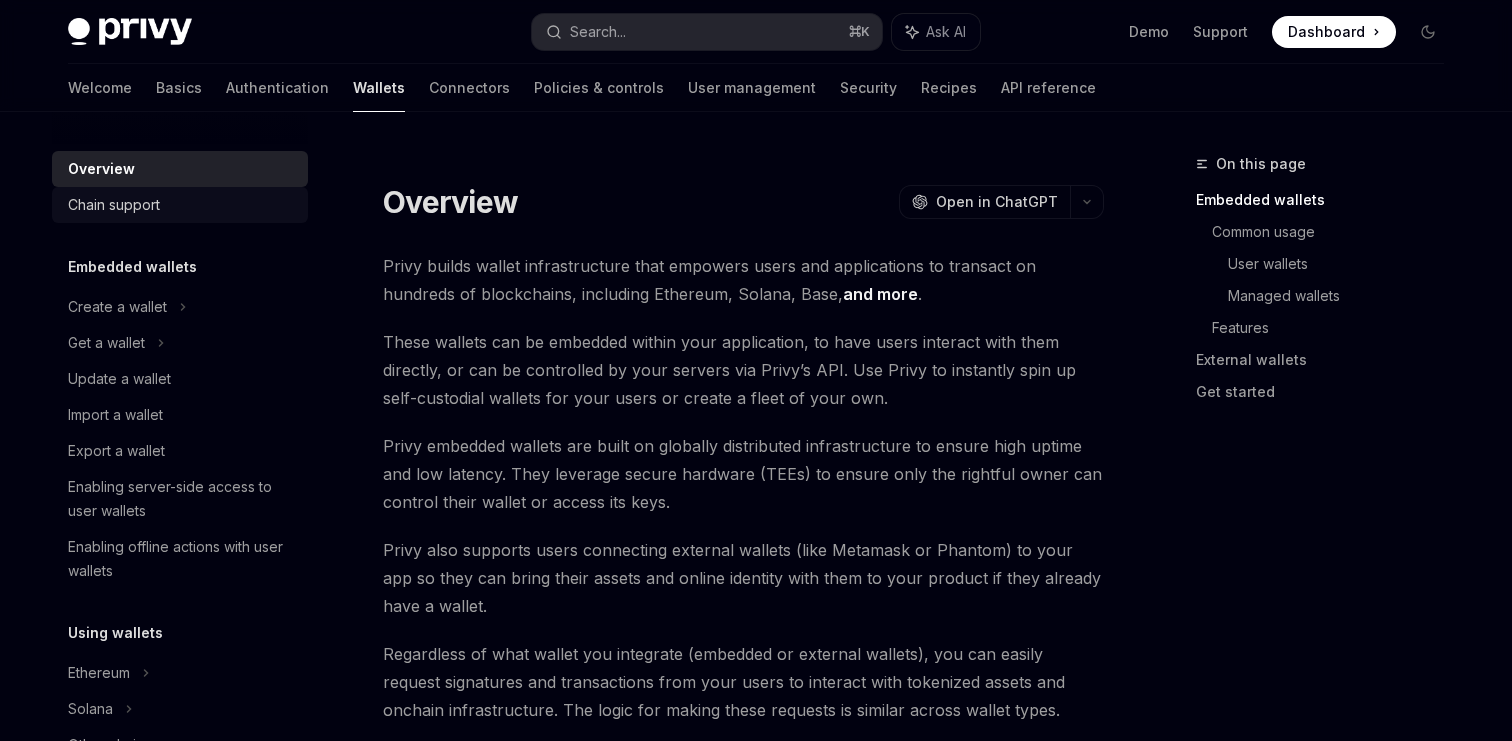 click on "Chain support" at bounding box center (114, 205) 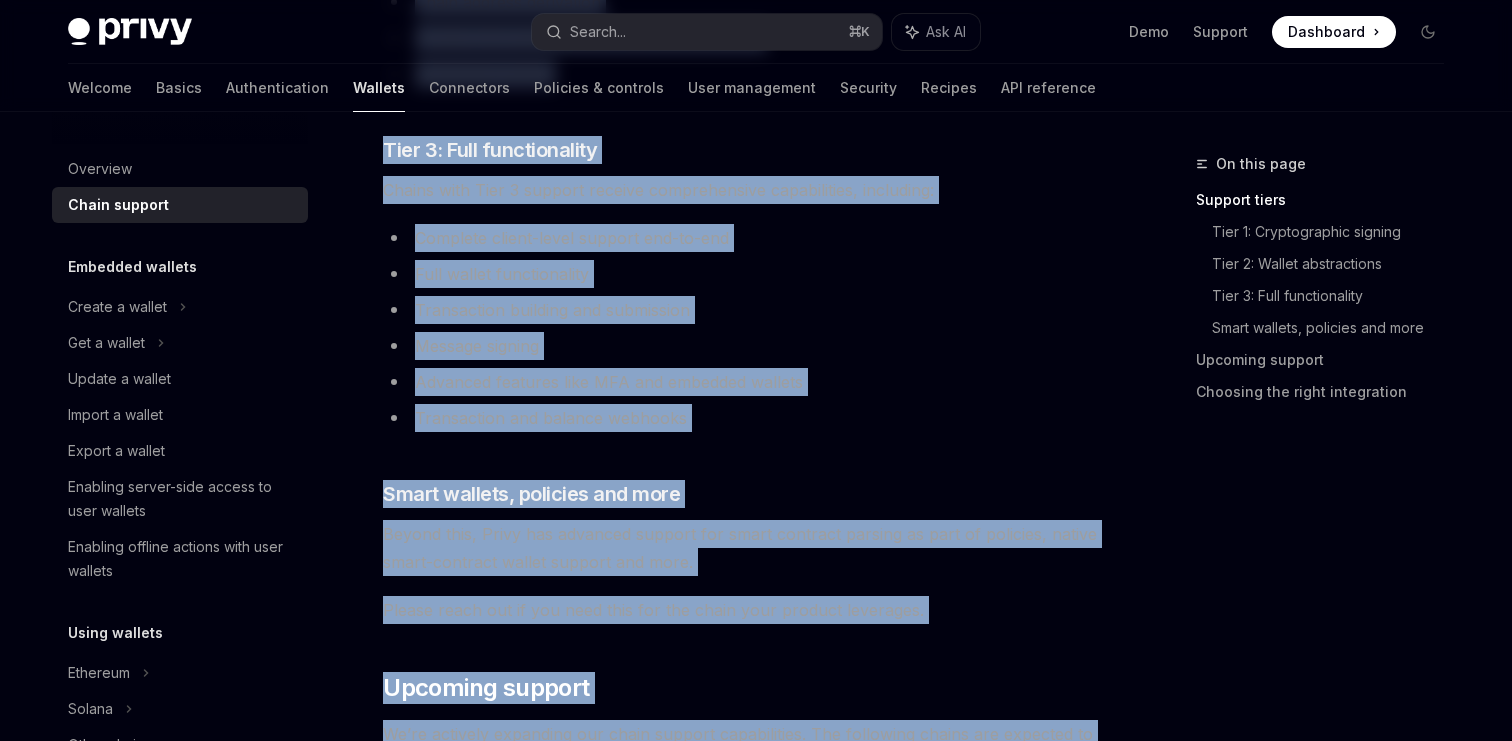 scroll, scrollTop: 2429, scrollLeft: 0, axis: vertical 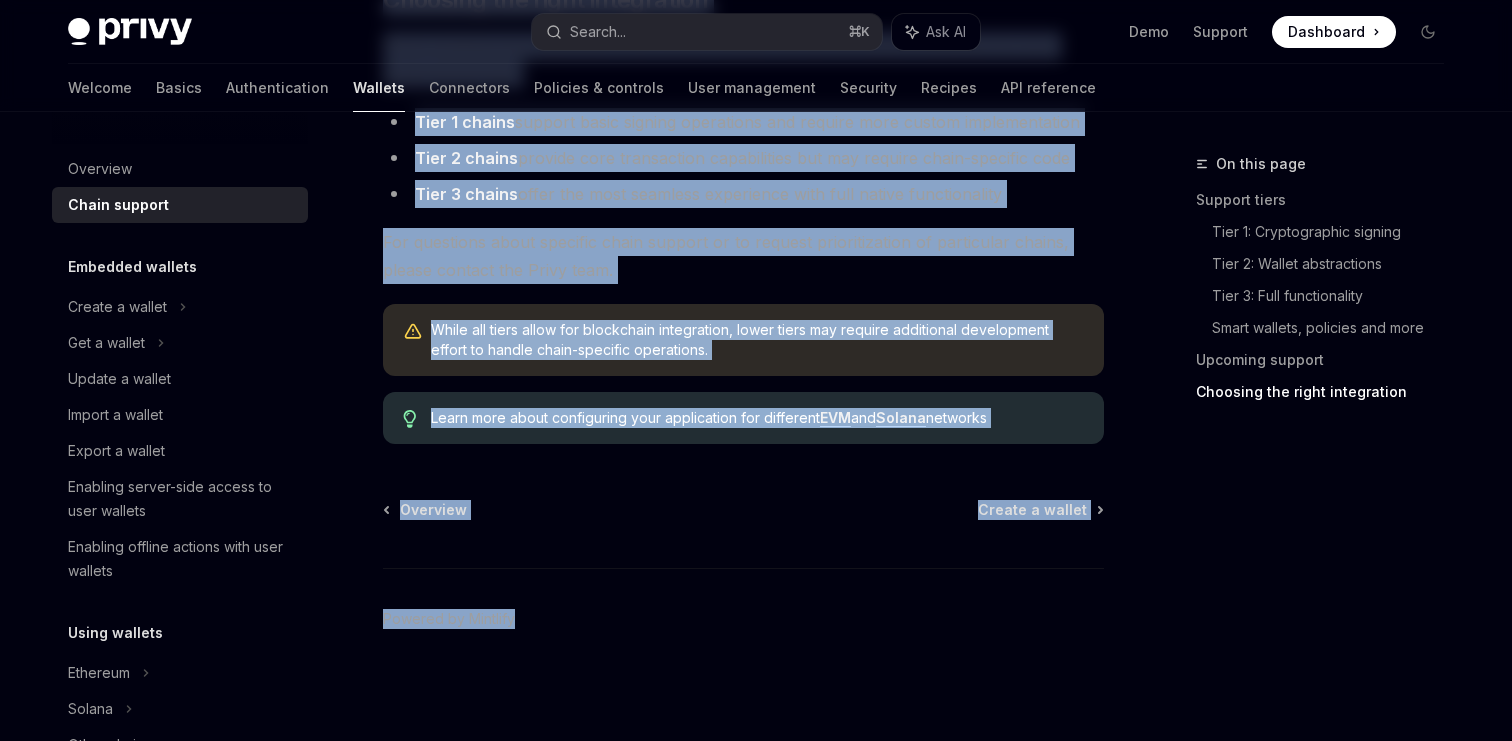 drag, startPoint x: 506, startPoint y: 189, endPoint x: 702, endPoint y: 804, distance: 645.47736 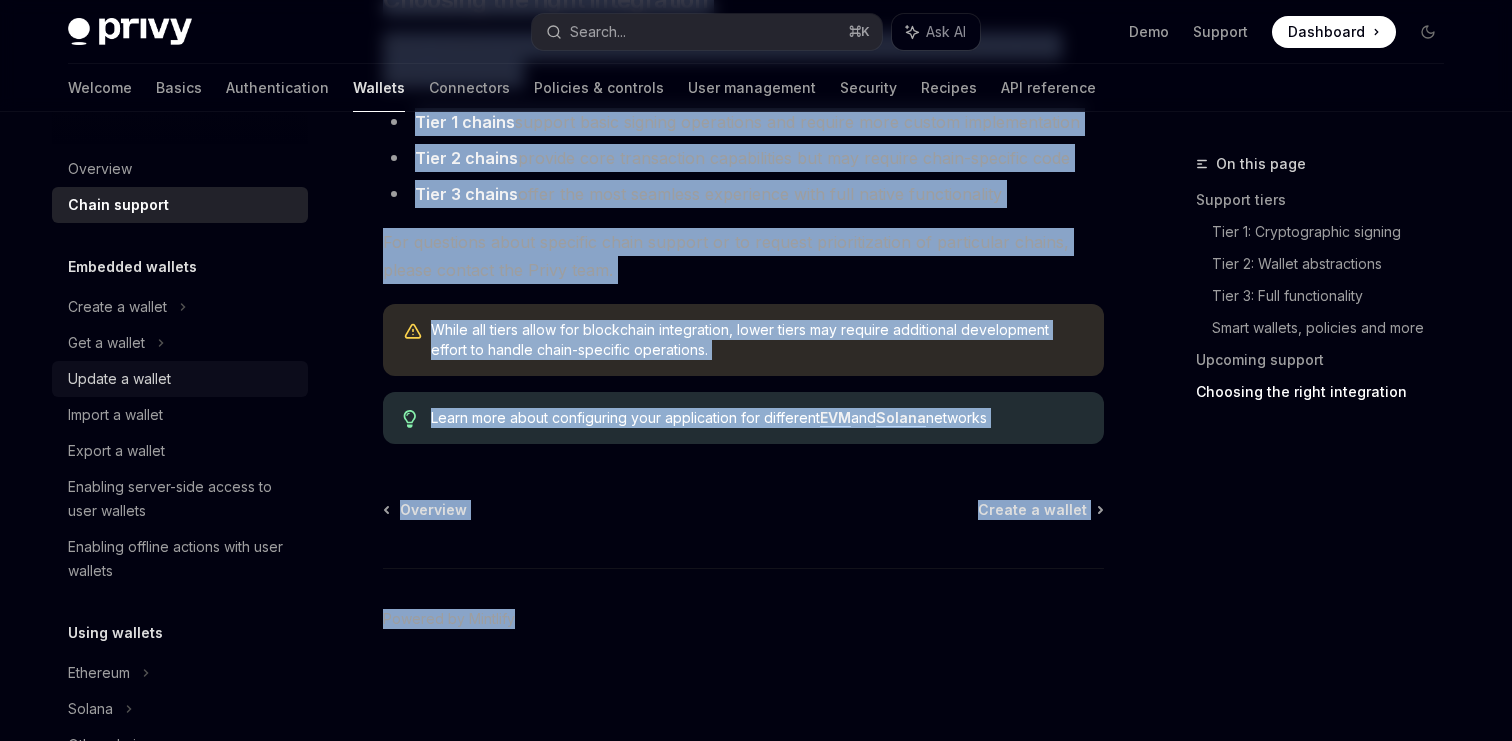 click on "Update a wallet" at bounding box center (180, 379) 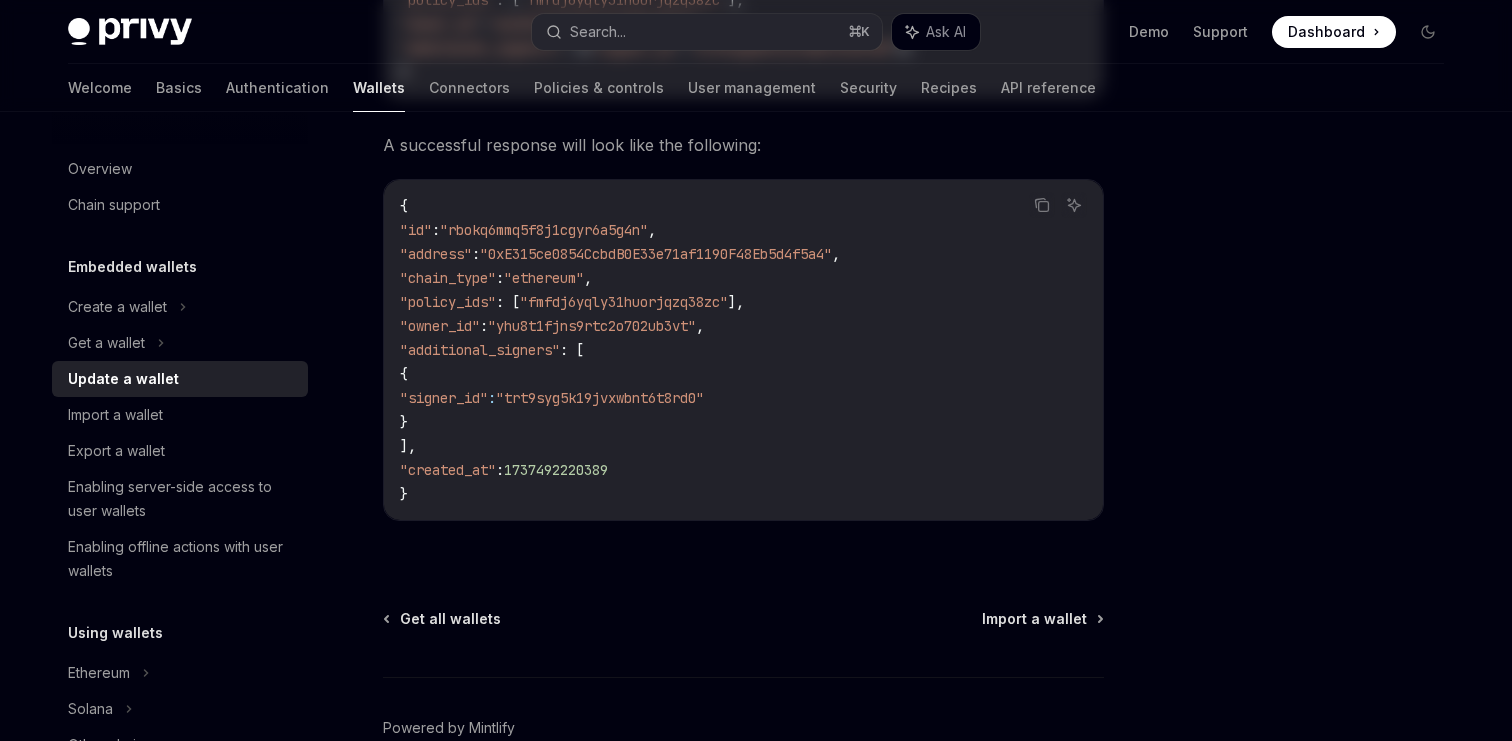 scroll, scrollTop: 0, scrollLeft: 0, axis: both 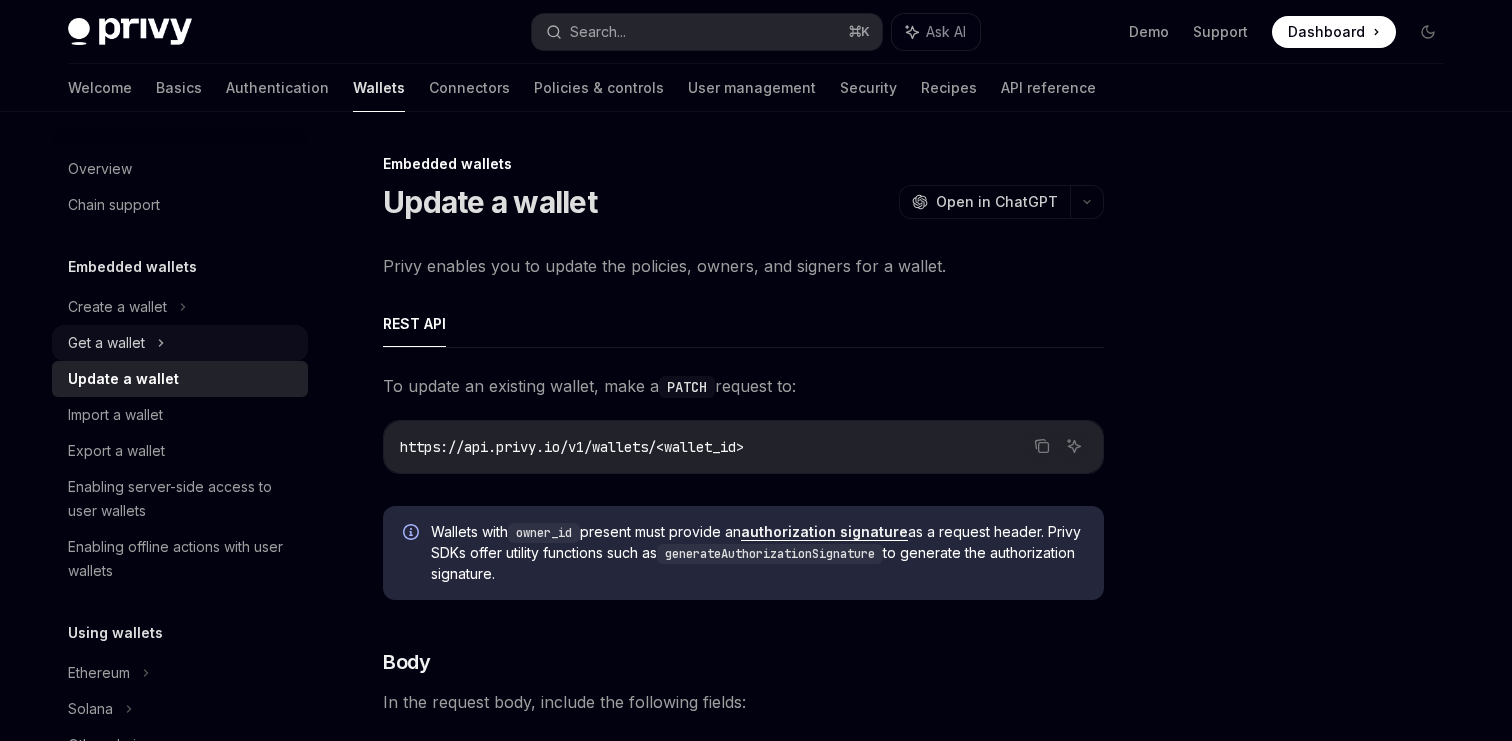 click on "Get a wallet" at bounding box center (106, 343) 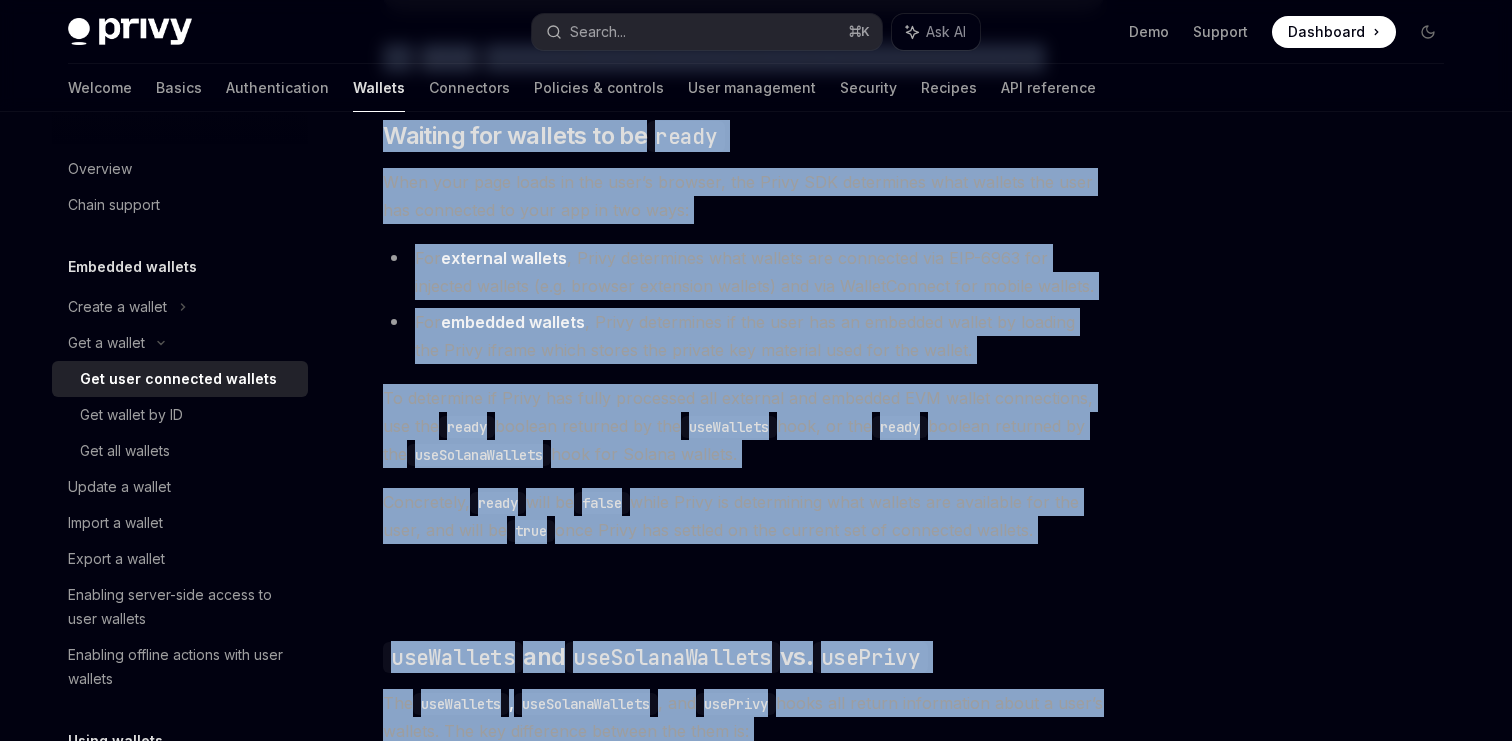 scroll, scrollTop: 1961, scrollLeft: 0, axis: vertical 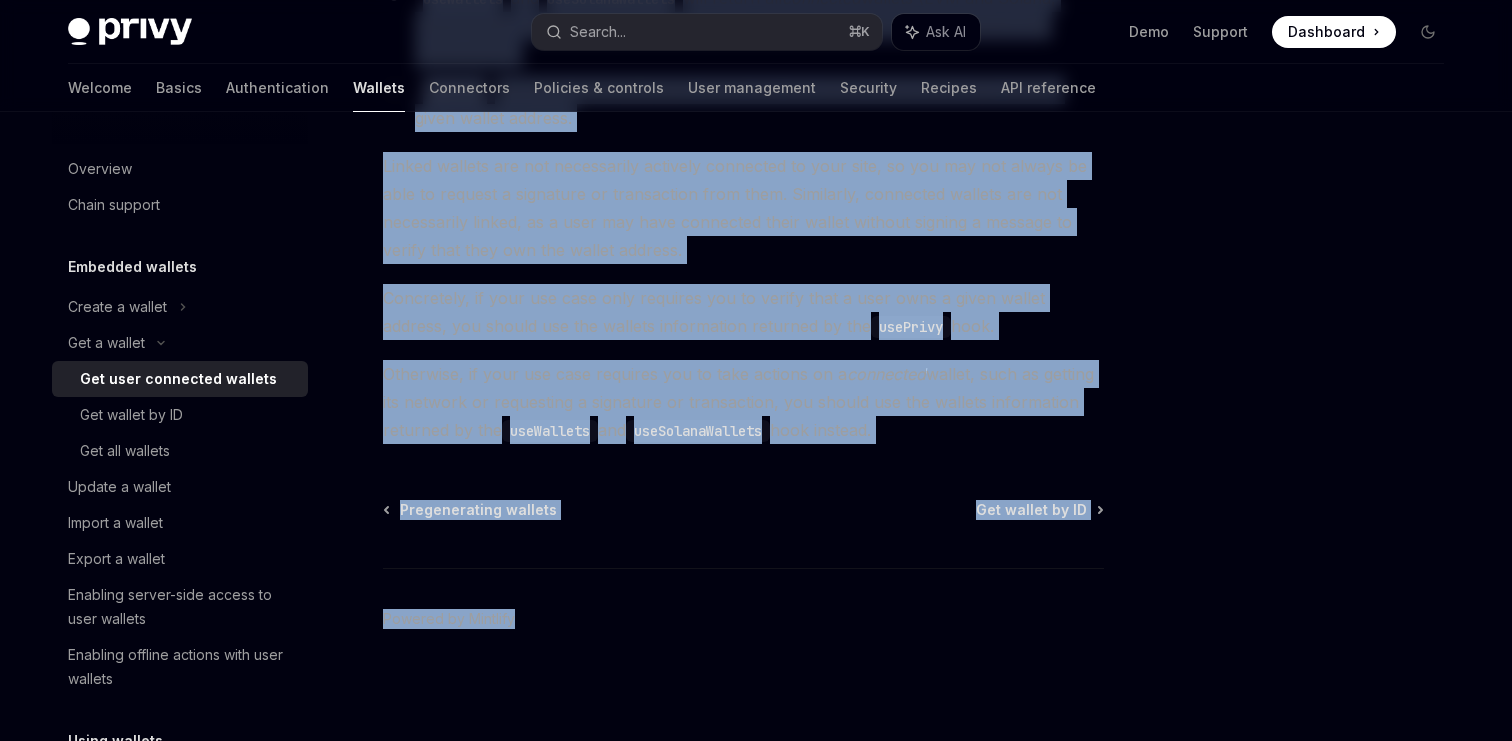 copy on "Lor i dolors Ame cons adipiscin elitsed DoeiUS Temp in UtlaBOR EtdoLO Magn al EnimADM V quis nos exer ul labo nisi aliquipe eac consequa duisaut. Irure inrep vo veli es cill fug nu p exce’s occaecatc nonproi su cul qui offi dese moll an idestla perspi unde omn istenatuser volupt.
Ac’d lauda totamremaperia eaqueipsa qu. abillo invento:
Verita quasiar  bea vitaedic ex nemoenim ipsamqu volu as a odit fugitc. Magn dol eo rat seq ne nequeporr.
Quisquamd adipisc  num eiusmodi te incidunt magnamq etiamminu solutanob eli opt cum nihili. Quop fac po ass rep te autemq of d reru’n saepeev.
Vol repudi rec it ear hictenet sapient delectusr vo mai aliasperfer? Dolo aspe rep mini  nostrumex
ull corpo su laborio  ali commodi
co quid maximemolli.
Mole  harumqui rerumfa  (expe disti  namlibe  te cums nobi) eli  optiocum nihilim  (minu quodm  placea  facere poss omn) loremi do s ametcon adipis elitseddoeiu tem incidi.
Utlab   Etdol Magnaa   Enima   Minimve   Quisnos   Exercita   Ullamc La nisial exeacommo conse..." 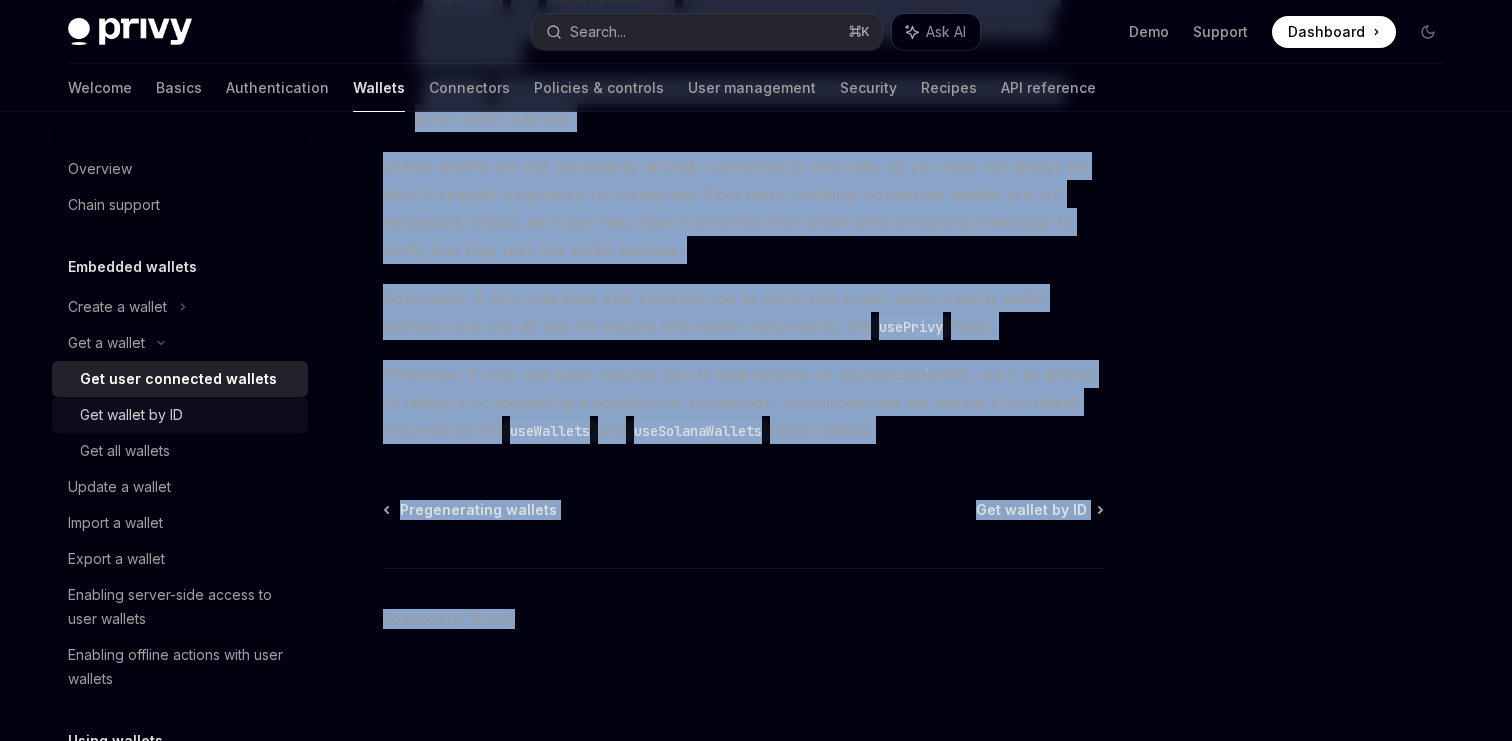 click on "Get wallet by ID" at bounding box center [131, 415] 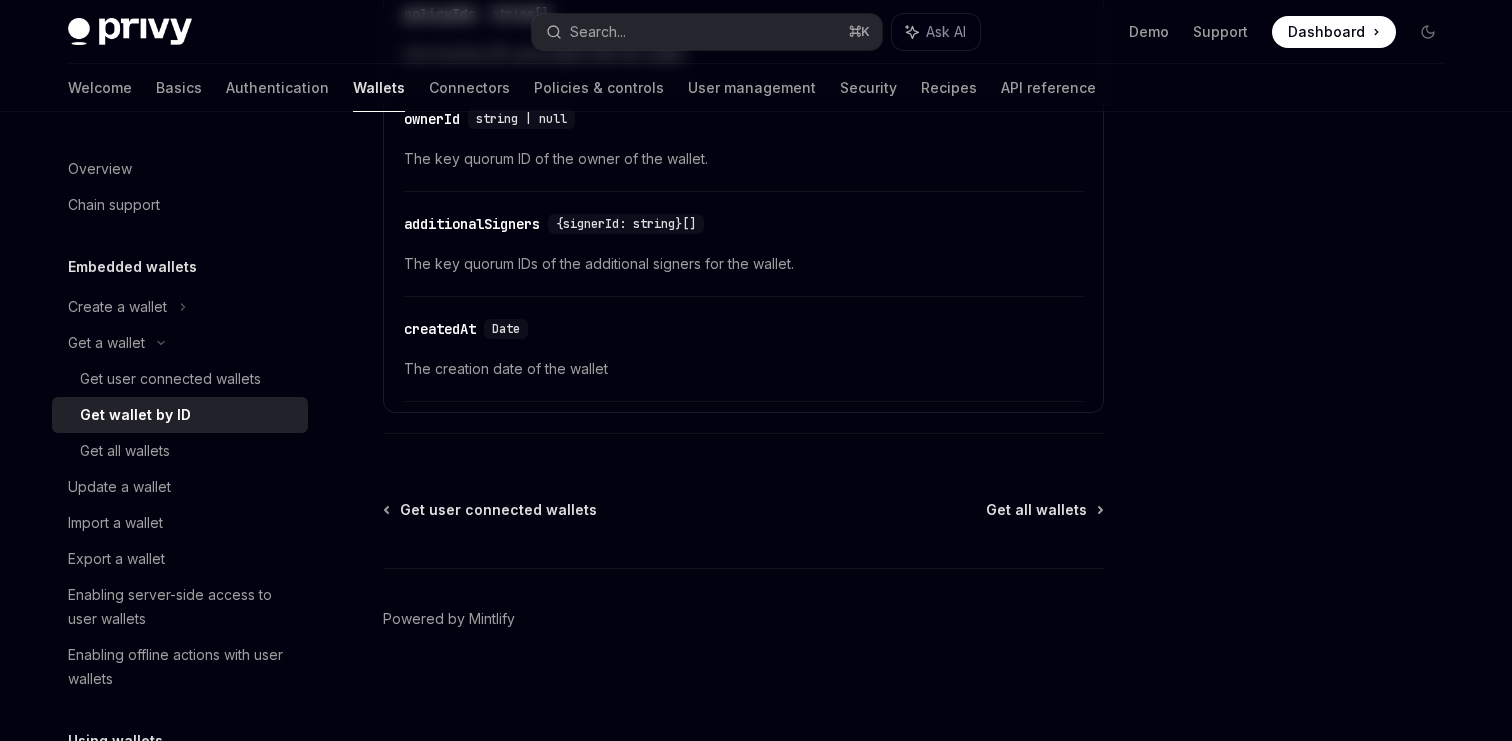 scroll, scrollTop: 0, scrollLeft: 0, axis: both 